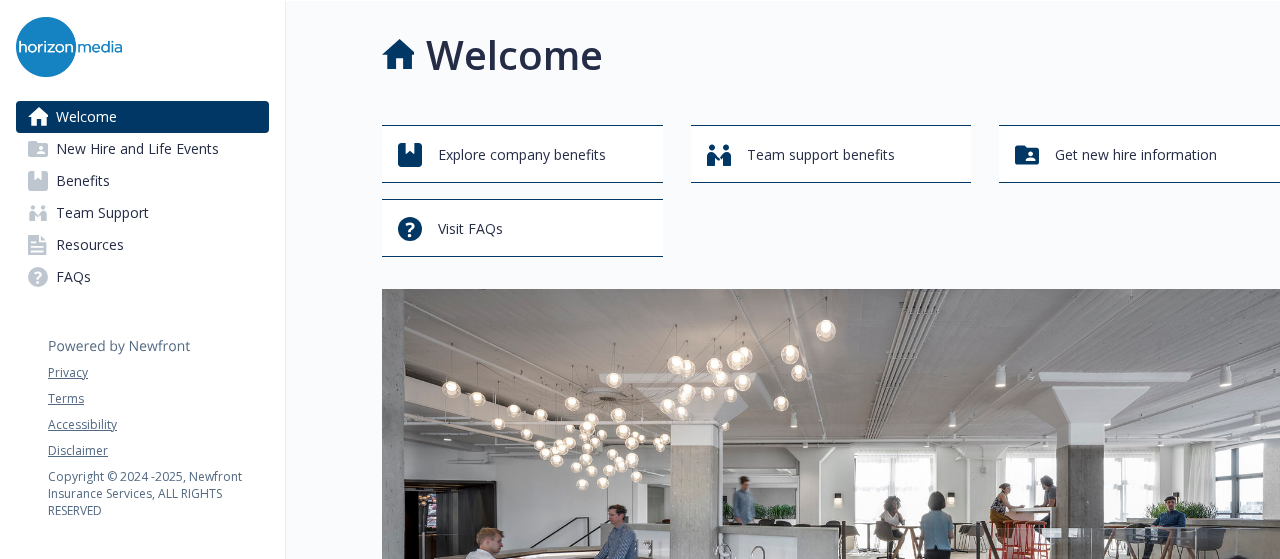 scroll, scrollTop: 0, scrollLeft: 0, axis: both 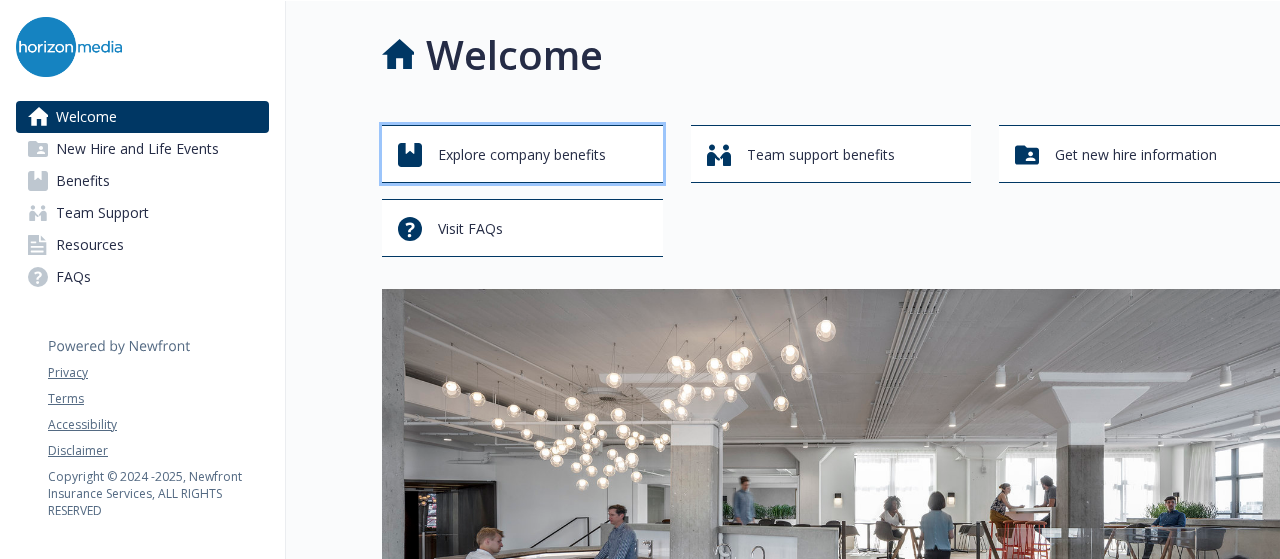 click on "Explore company benefits" at bounding box center [522, 155] 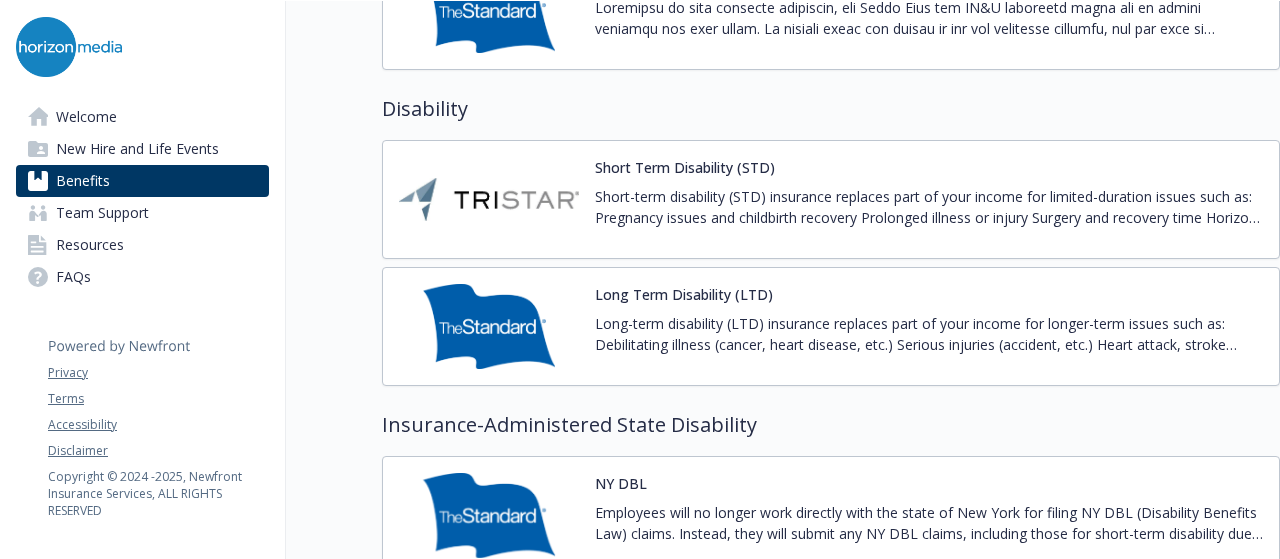 scroll, scrollTop: 1733, scrollLeft: 0, axis: vertical 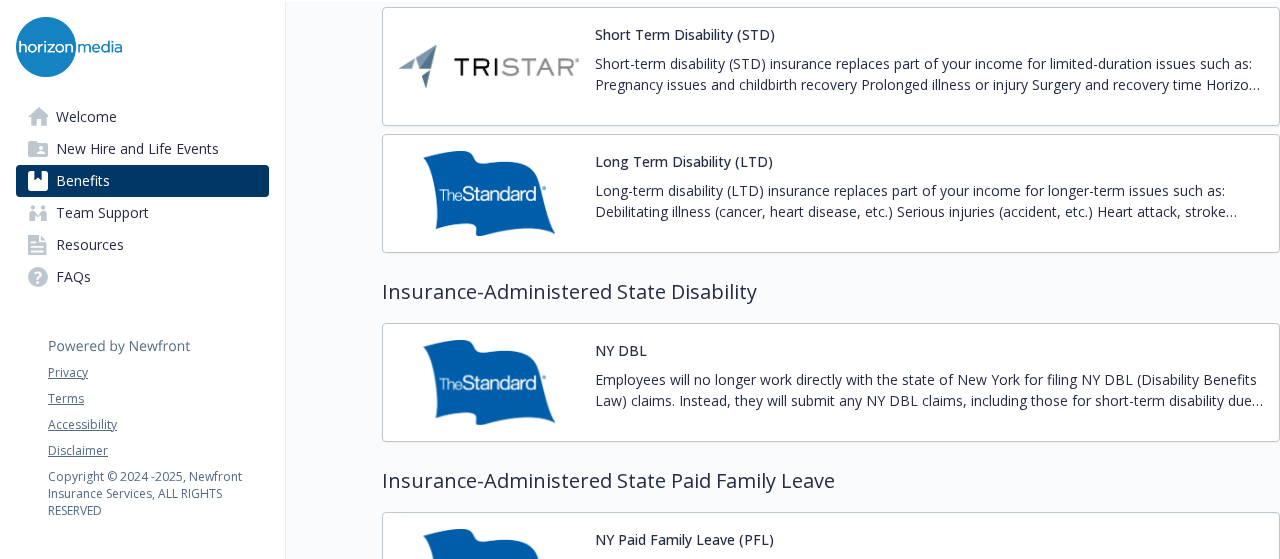 click on "Benefits Select coverage type Current year Upcoming year Medical Surest PPO Annual Deductible/Individual  -  $0 Annual Out-of-Pocket Limit/Individual  -  $2,500 Office Visit/Exam  -  $5 - $40 copay/visit Coinsurance  -  0% Prescription Drug/Generic  -  $5 for 1-30 DS Retail; $15 for 31-90 DS Retail Prescription Drug/Brand Formulary  -  $20 for 1-30 DS Retail; $50 for 31-90 DS Retail Prescription Drug/Brand Non-Formulary  -  $40 for 1-30 DS Retail; $100 for 31-90 DS Retail Prescription Drug/Specialty  -  $100 Specialty Generic ,Specialty Preferred Brand $130.00 ,Specialty NonPreferred $150.00 Compare UMR Health Fund HDHP HSA Annual Deductible/Individual  -  $2,000 Annual Out-of-Pocket Limit/Individual  -  $5,000 Office Visit/Exam  -  0% Coinsurance  -  0% Prescription Drug/Generic  -  $15 retail 1-30 days; $30 retail 31-90 days Prescription Drug/Brand Formulary  -  $30 retail 1-30 days; $60 retail 31-90 days Prescription Drug/Brand Non-Formulary  -  $60 retail 1-30 days; $120 retail 31-90 days  -  Compare  -" at bounding box center [783, 1108] 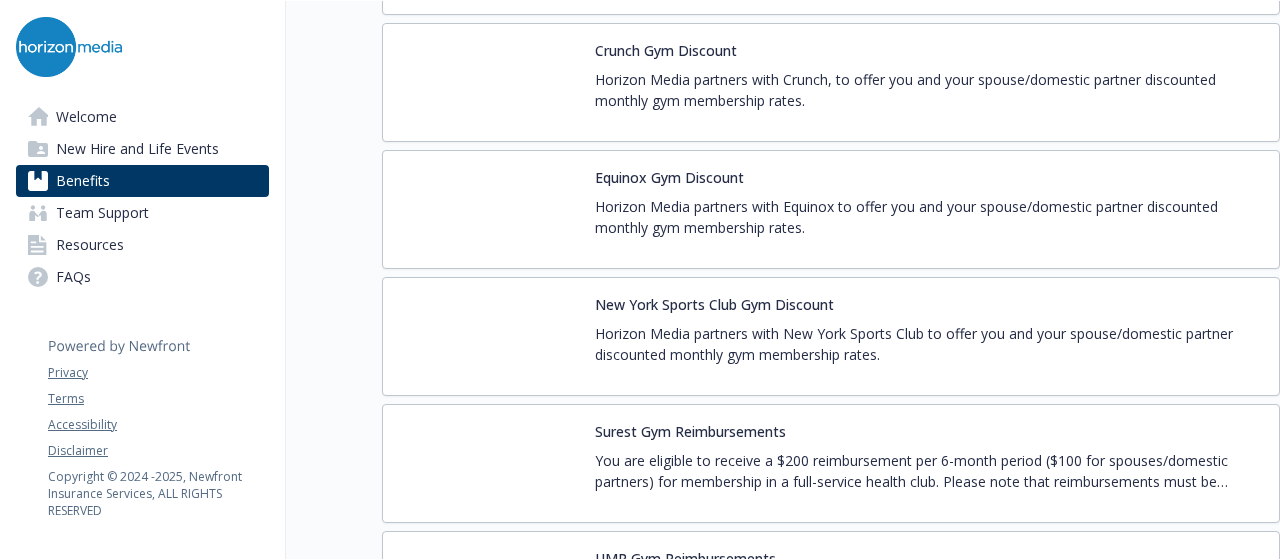 scroll, scrollTop: 4533, scrollLeft: 0, axis: vertical 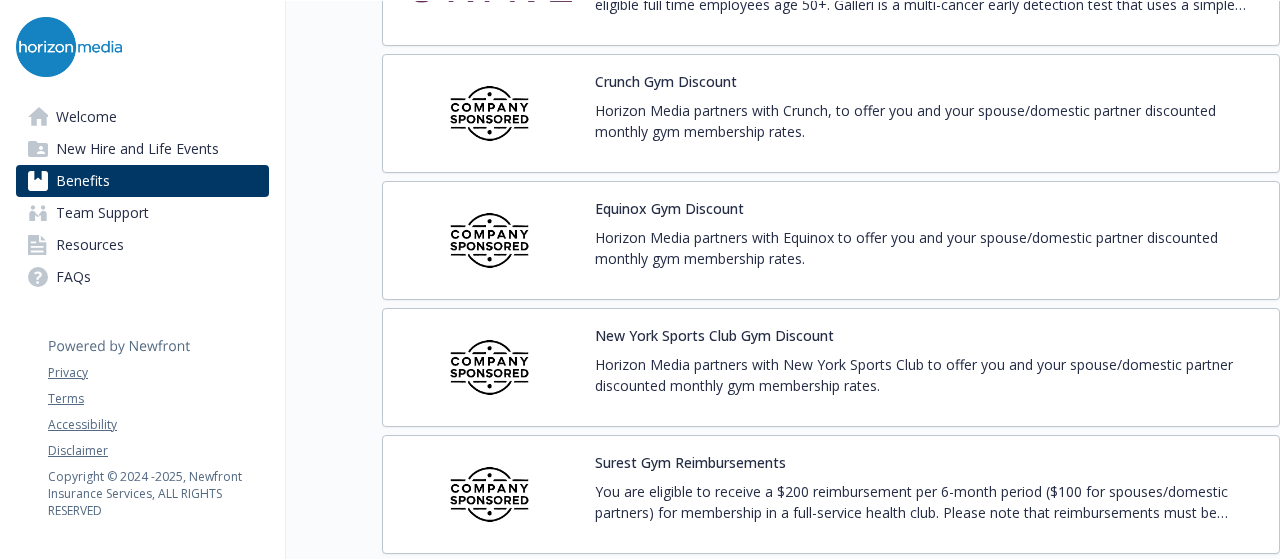 drag, startPoint x: 456, startPoint y: 103, endPoint x: 702, endPoint y: 54, distance: 250.83261 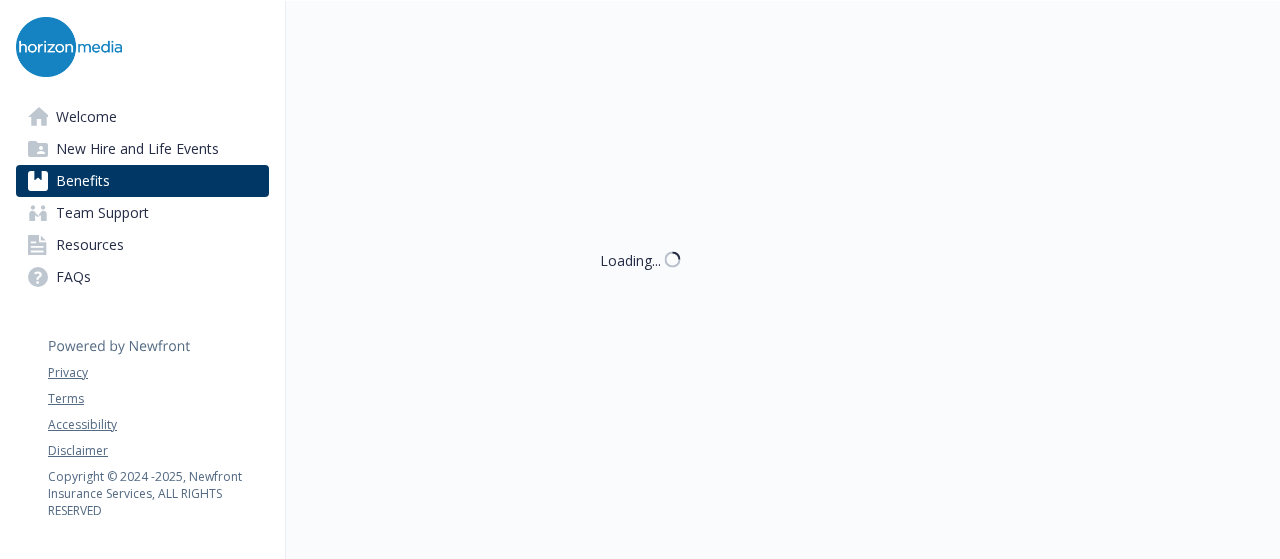 scroll, scrollTop: 4533, scrollLeft: 0, axis: vertical 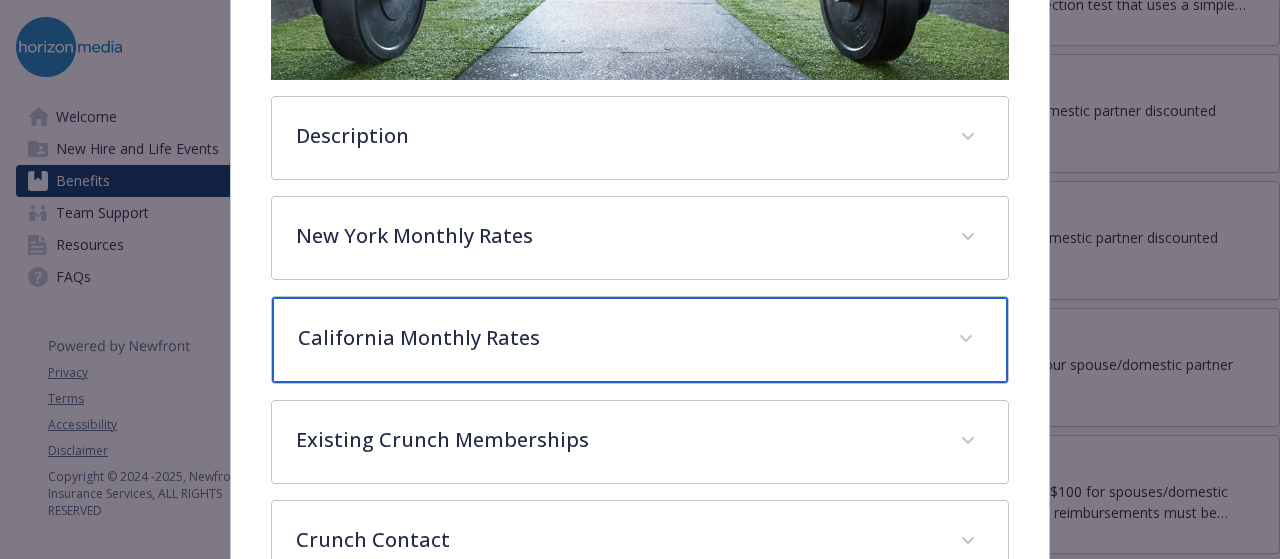 click on "California Monthly Rates" at bounding box center (639, 340) 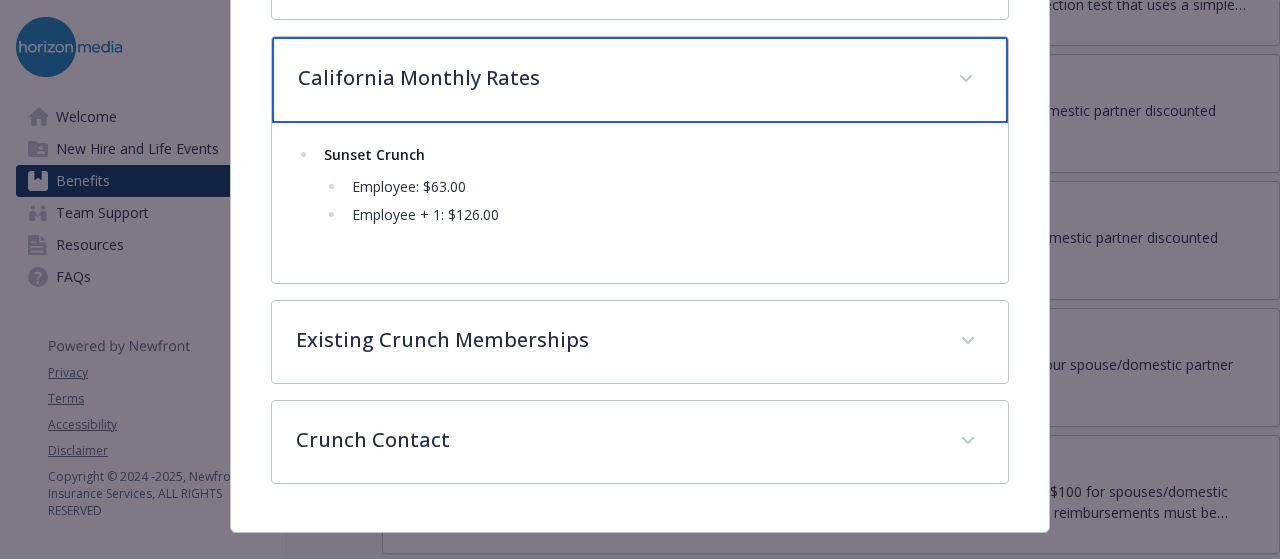 scroll, scrollTop: 860, scrollLeft: 0, axis: vertical 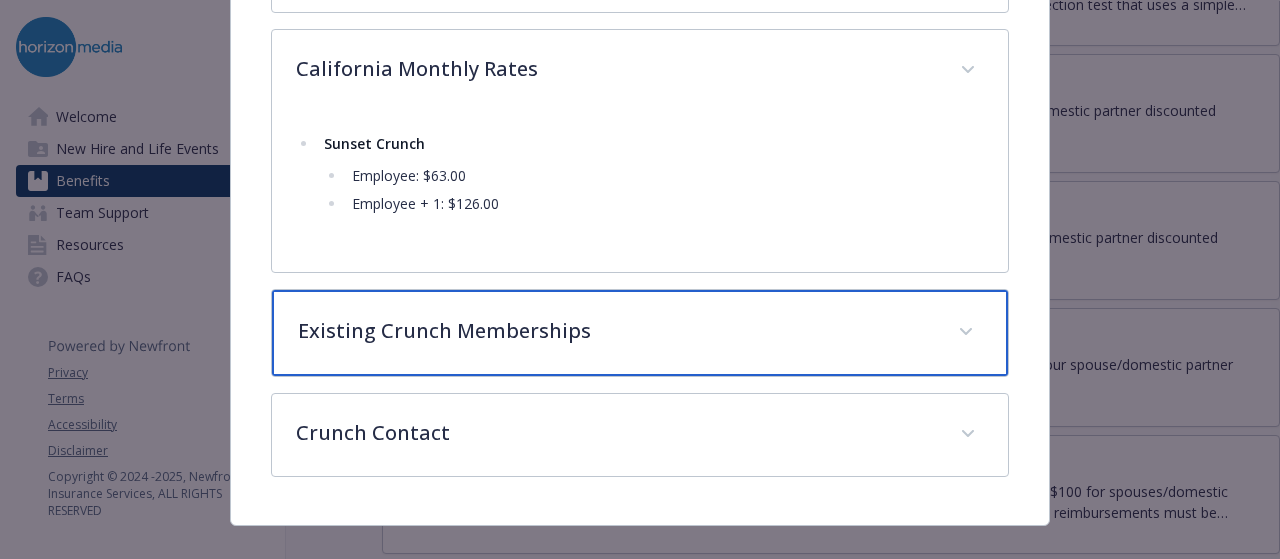 click on "Existing Crunch Memberships" at bounding box center (615, 331) 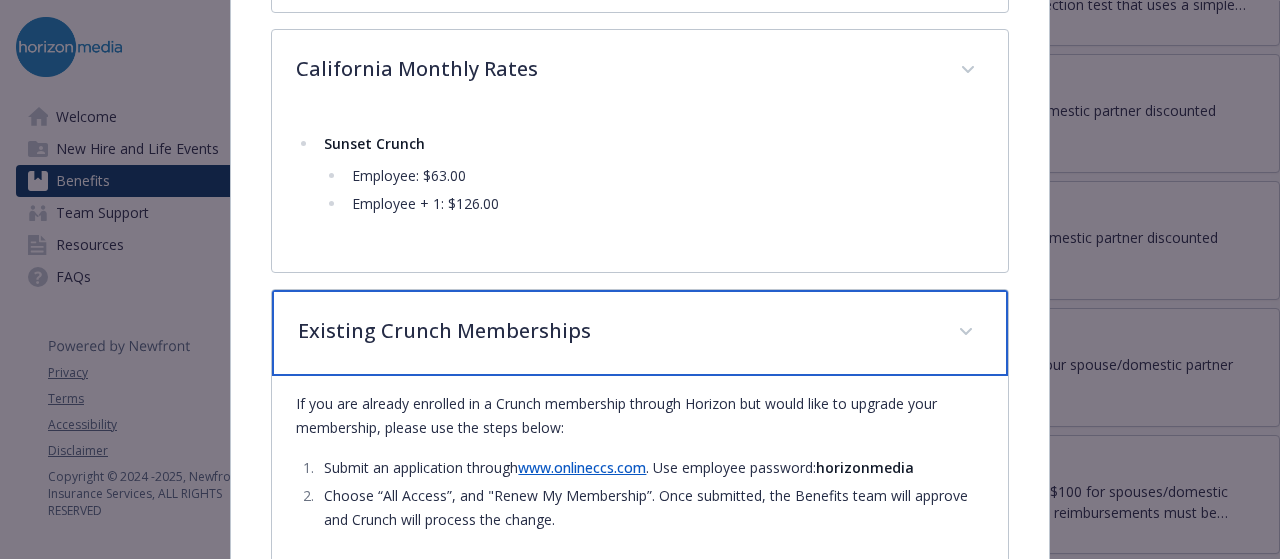 scroll, scrollTop: 1094, scrollLeft: 0, axis: vertical 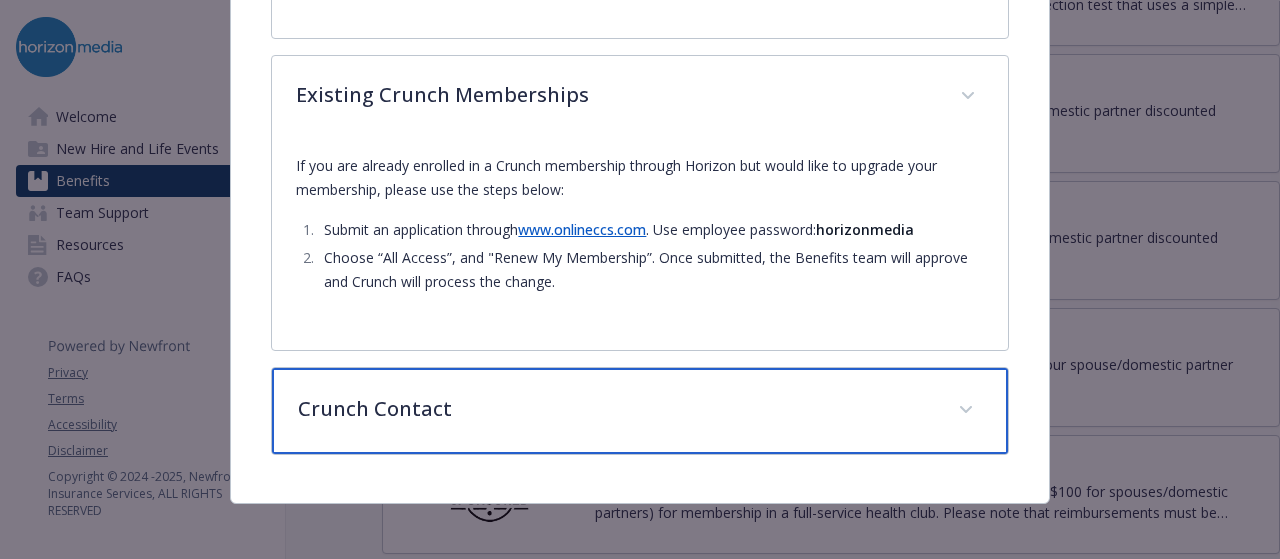 click on "Crunch Contact" at bounding box center [615, 409] 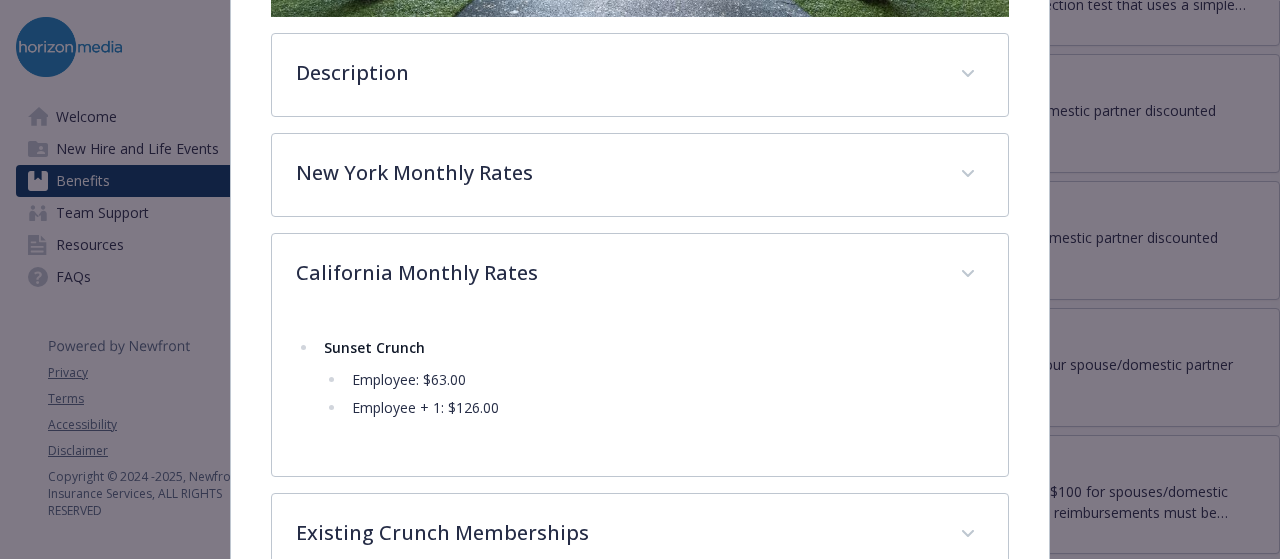 scroll, scrollTop: 523, scrollLeft: 0, axis: vertical 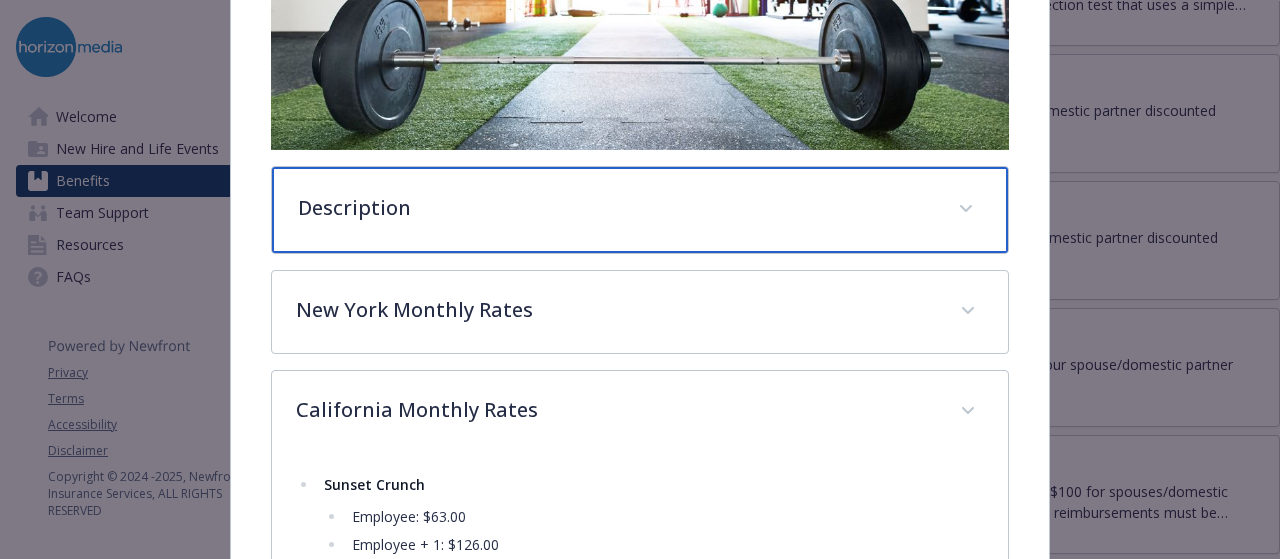 click on "Description" at bounding box center [615, 208] 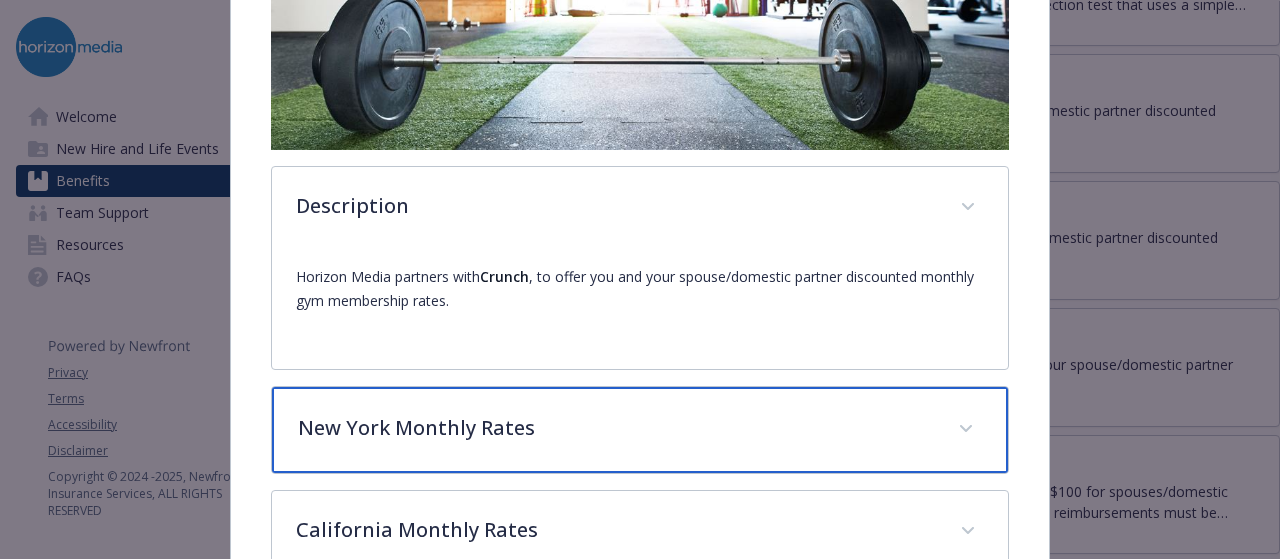 click on "New York Monthly Rates" at bounding box center (639, 430) 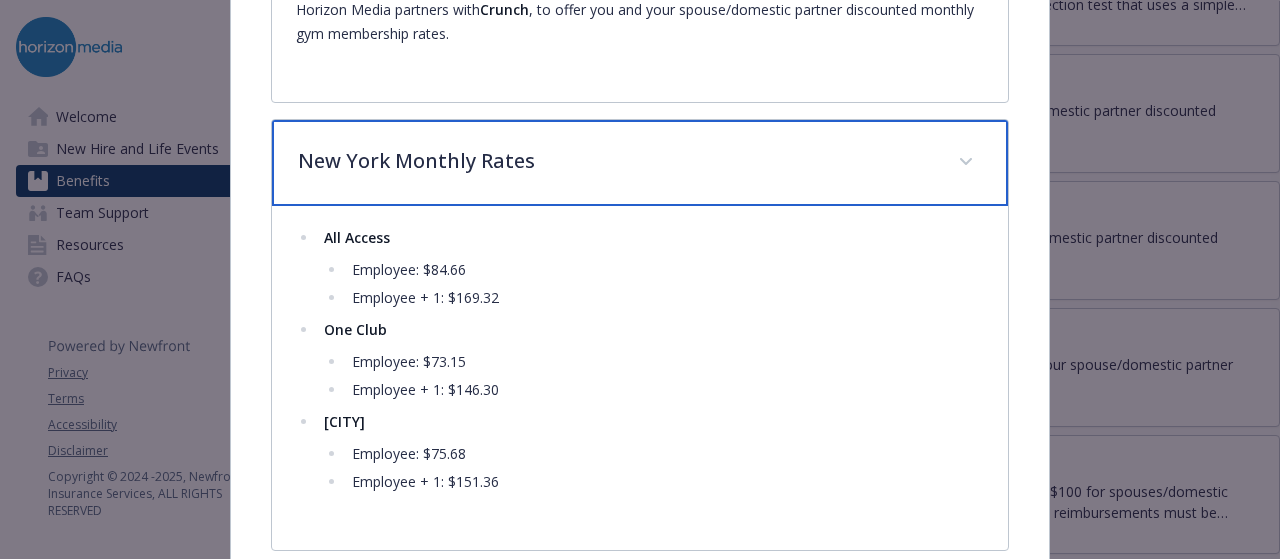 scroll, scrollTop: 923, scrollLeft: 0, axis: vertical 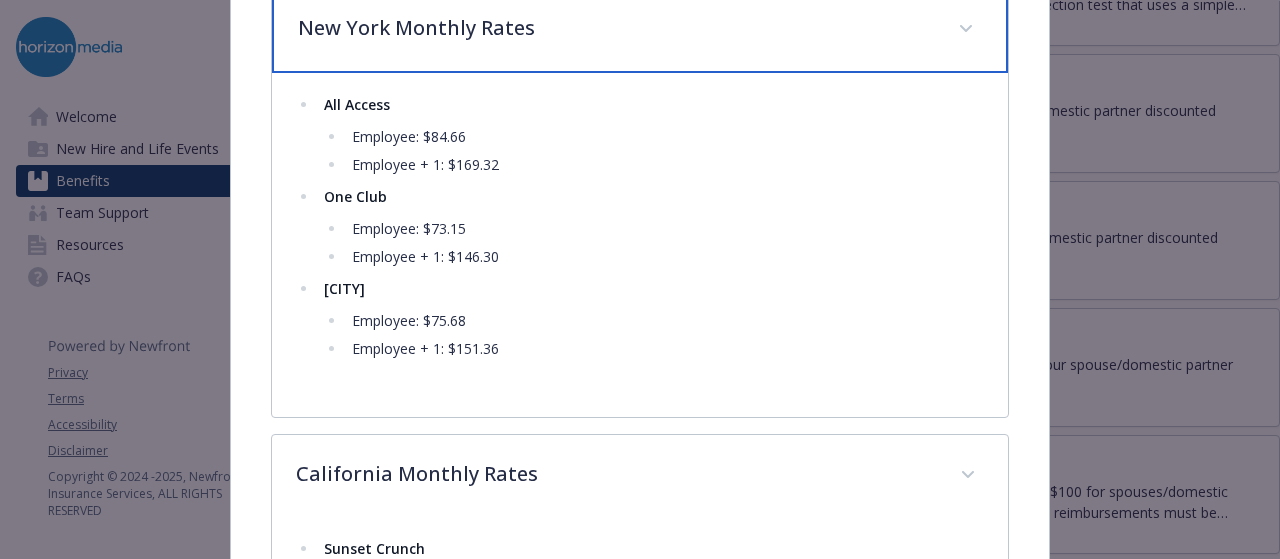 click on "New York Monthly Rates" at bounding box center [639, 30] 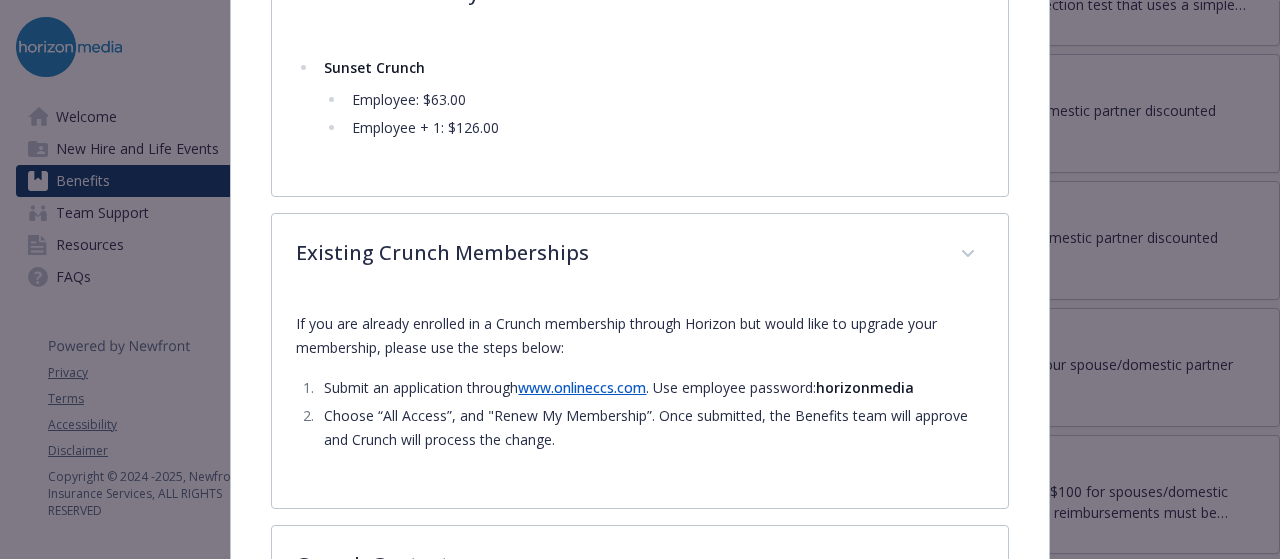 scroll, scrollTop: 1052, scrollLeft: 0, axis: vertical 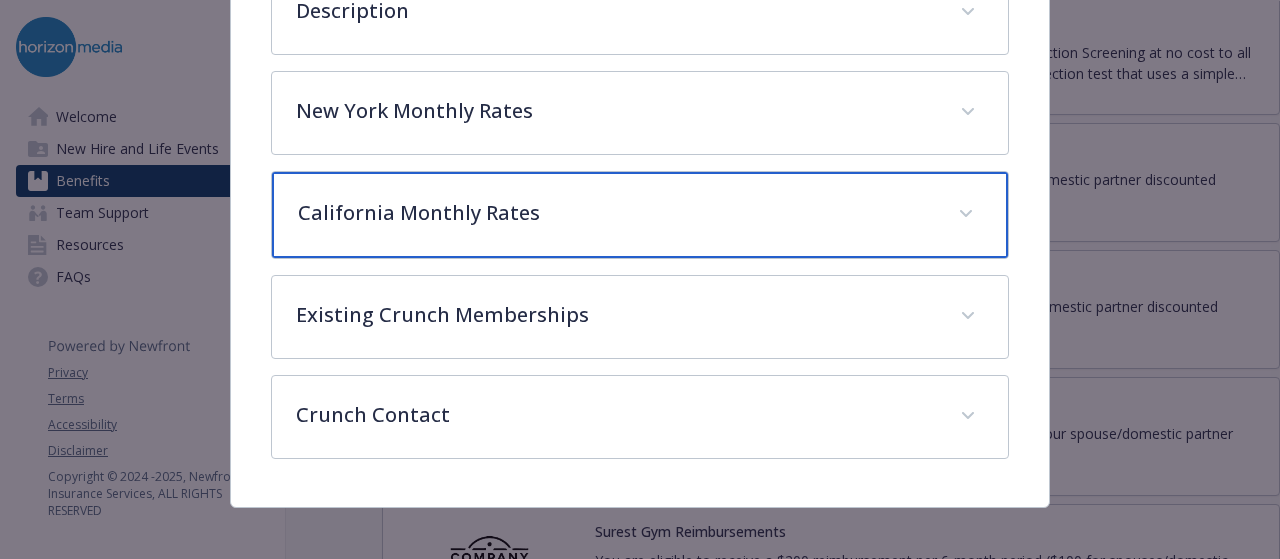 click on "California Monthly Rates" at bounding box center [615, 213] 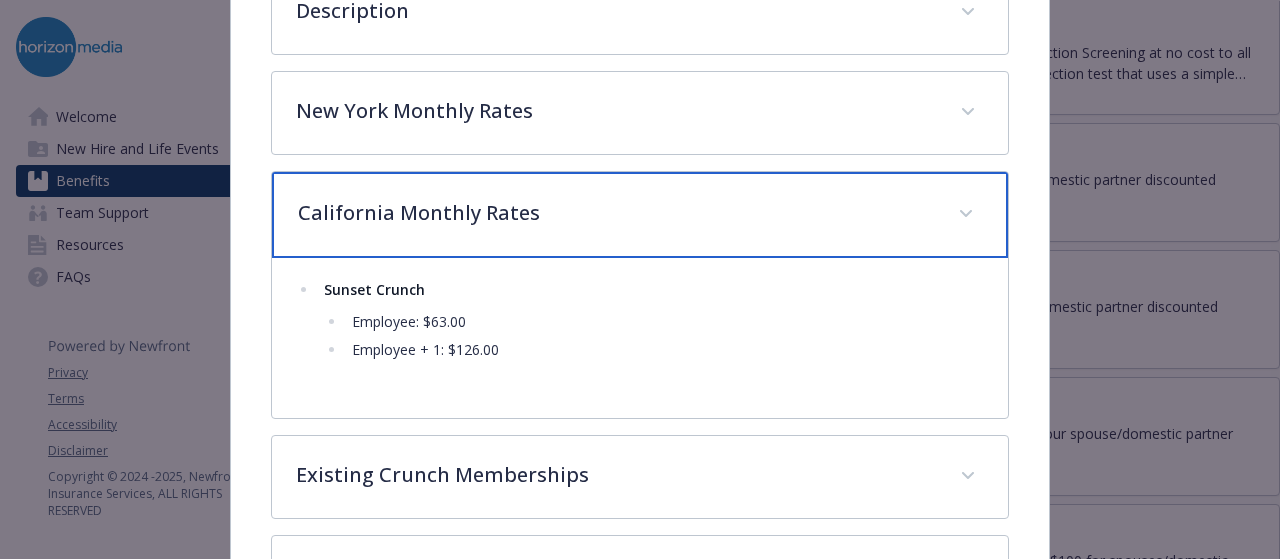 scroll, scrollTop: 882, scrollLeft: 0, axis: vertical 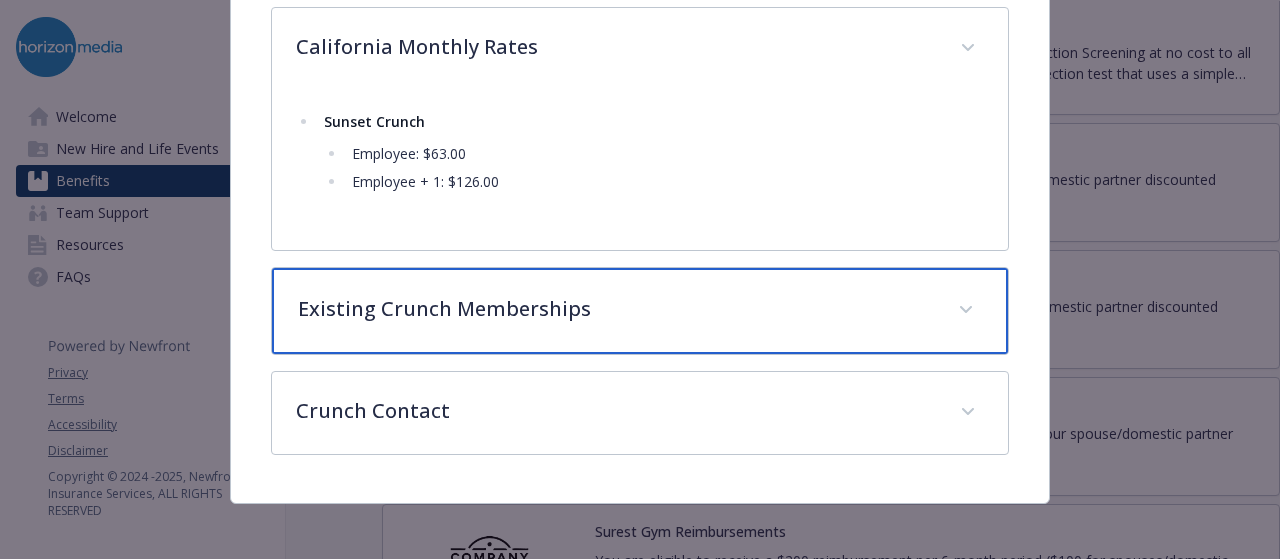 click on "Existing Crunch Memberships" at bounding box center (639, 311) 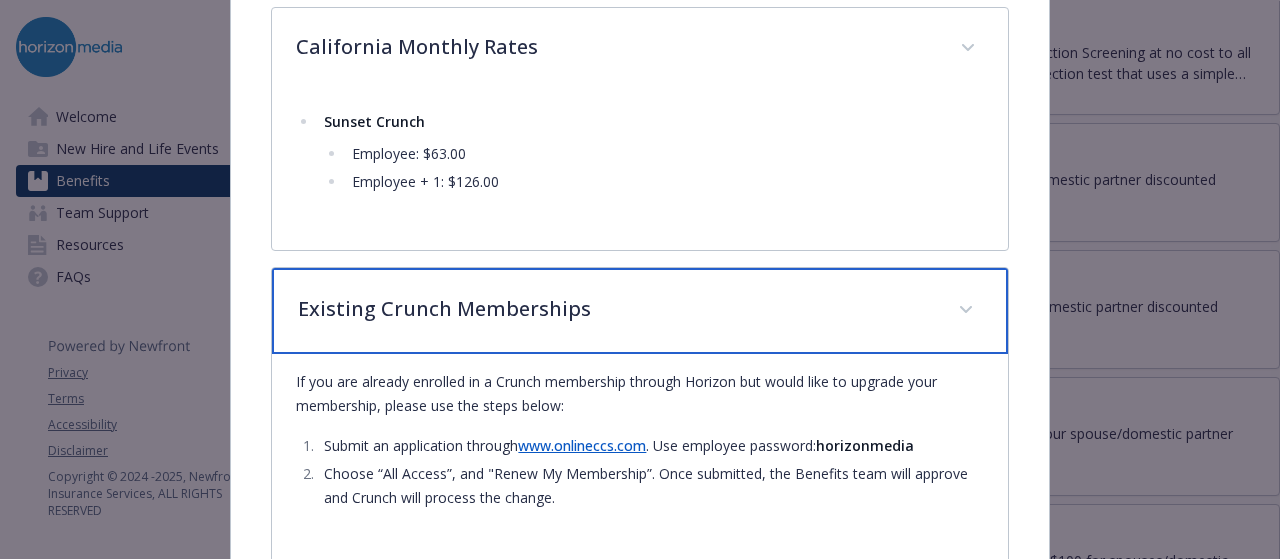 scroll, scrollTop: 1094, scrollLeft: 0, axis: vertical 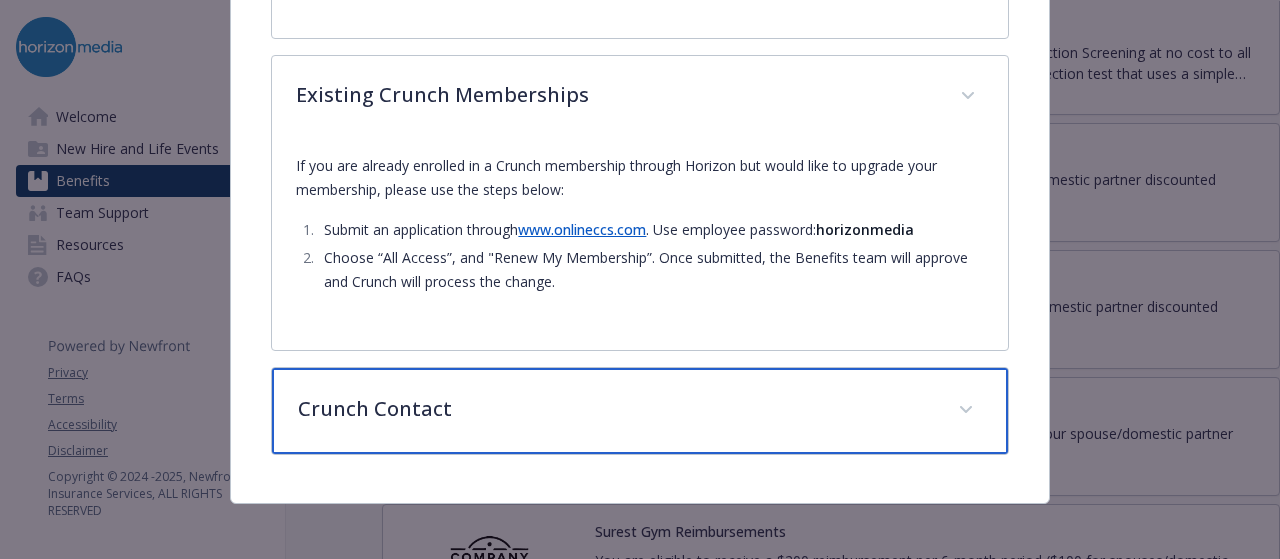 click on "Crunch Contact" at bounding box center [639, 411] 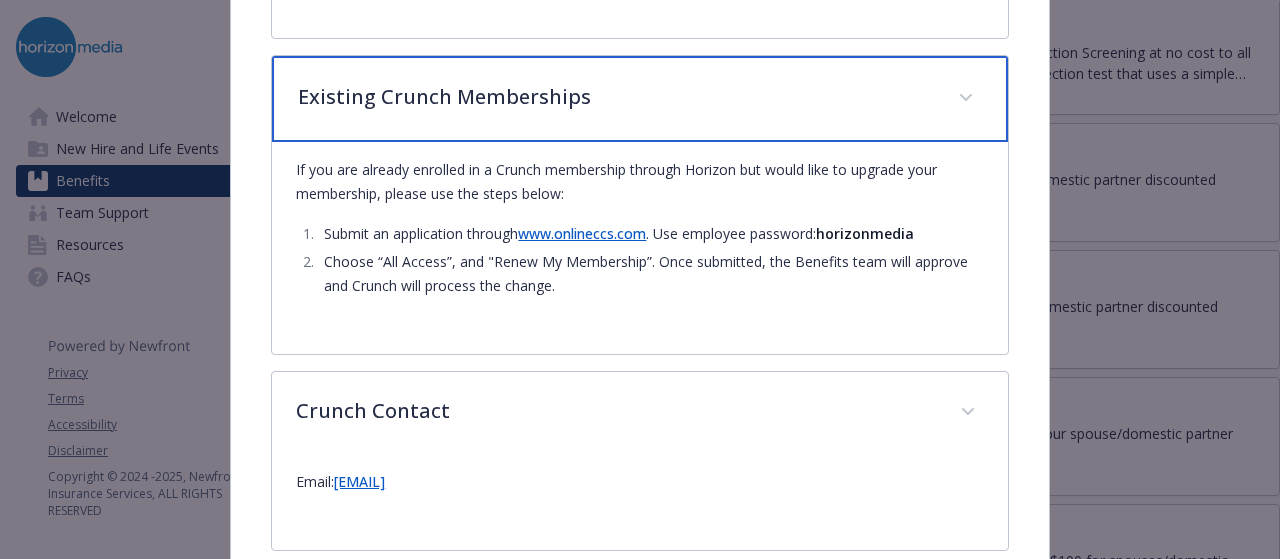 click on "Existing Crunch Memberships" at bounding box center [639, 99] 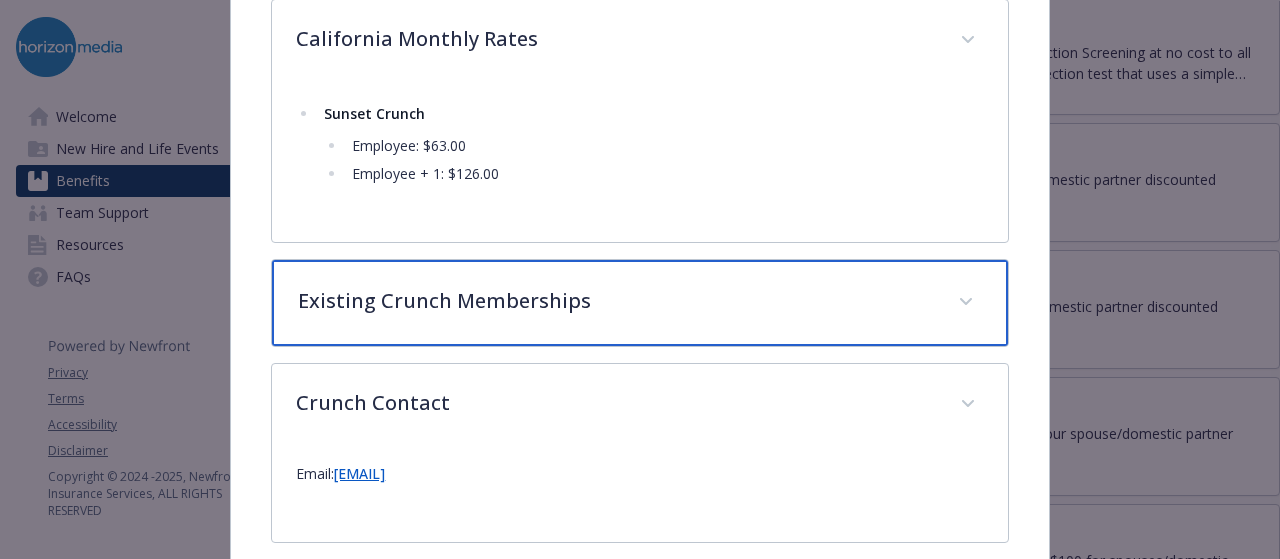 scroll, scrollTop: 844, scrollLeft: 0, axis: vertical 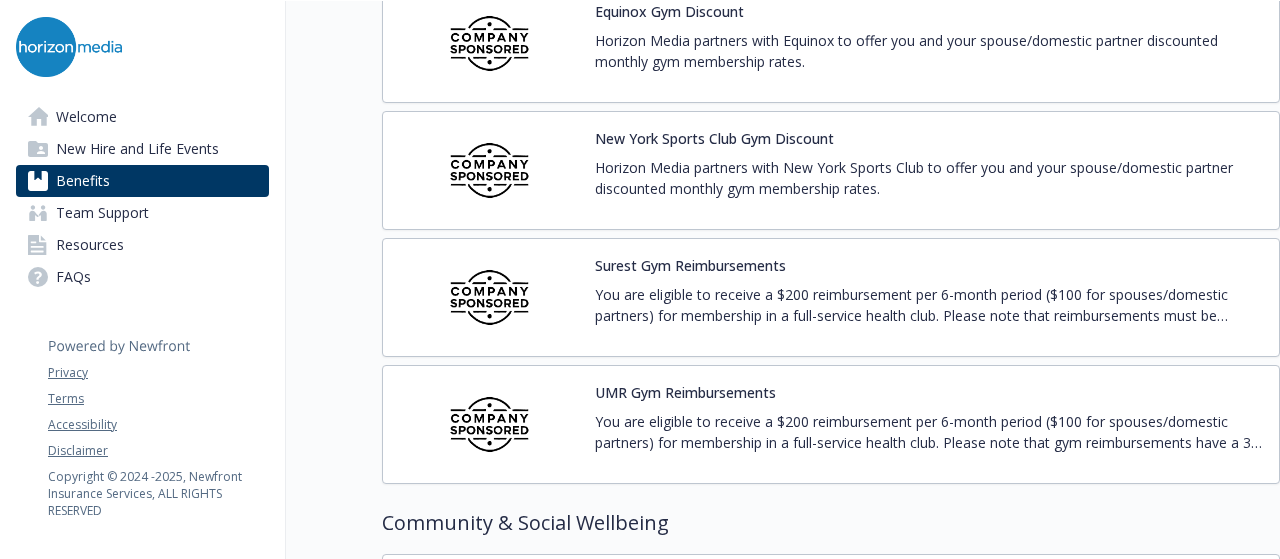 click on "You are eligible to receive a $200 reimbursement per 6-month period ($100 for spouses/domestic partners) for membership in a full-service health club.  Please note that reimbursements must be submitted by the last day of the 6-month period for which you are claiming.  See below for information on how to submit a reimbursement.
Benefit periods for the 2025 - 2026 plan year are the six months defined as
July 1, 2025 - December 31, 2025 and January 1, 2026 - June 30, 2026." at bounding box center [929, 305] 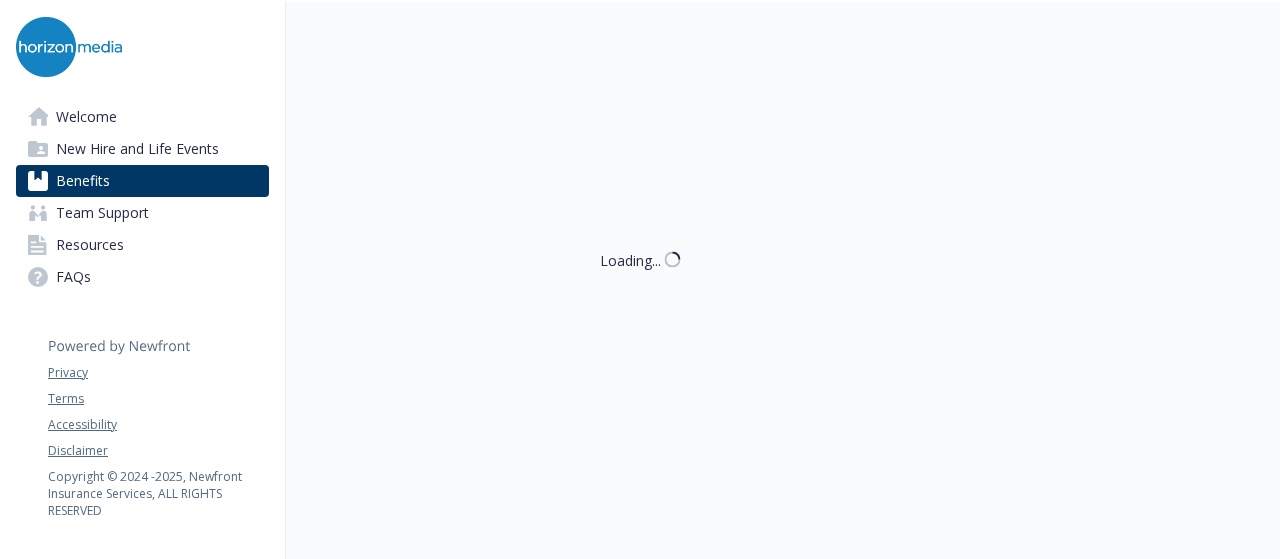 scroll, scrollTop: 4730, scrollLeft: 0, axis: vertical 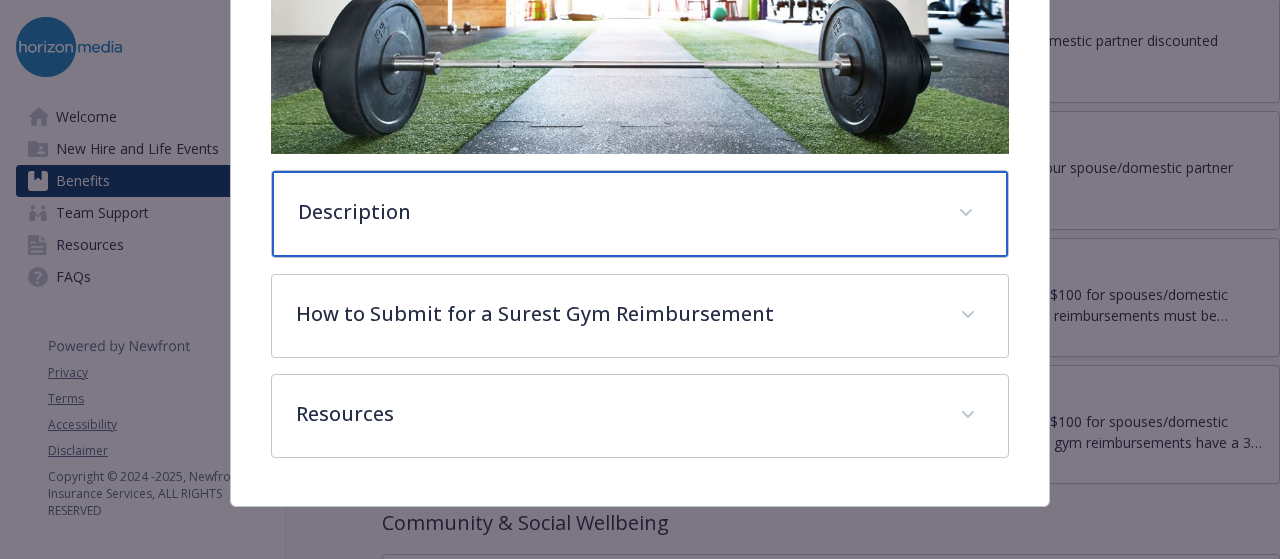 click on "Description" at bounding box center [639, 214] 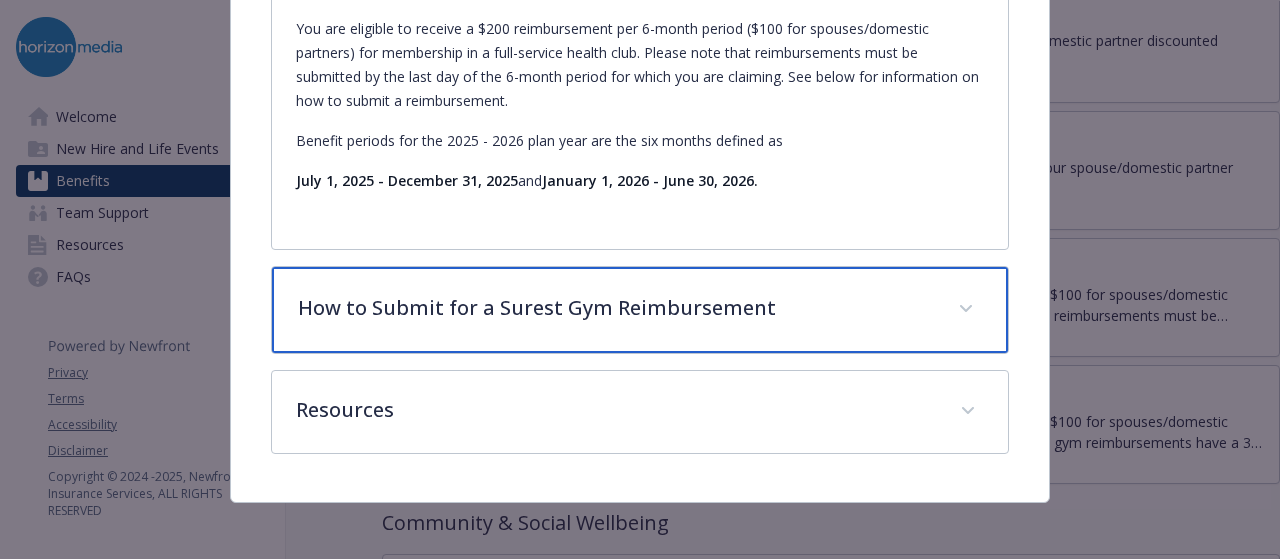click on "How to Submit for a Surest Gym Reimbursement" at bounding box center (615, 308) 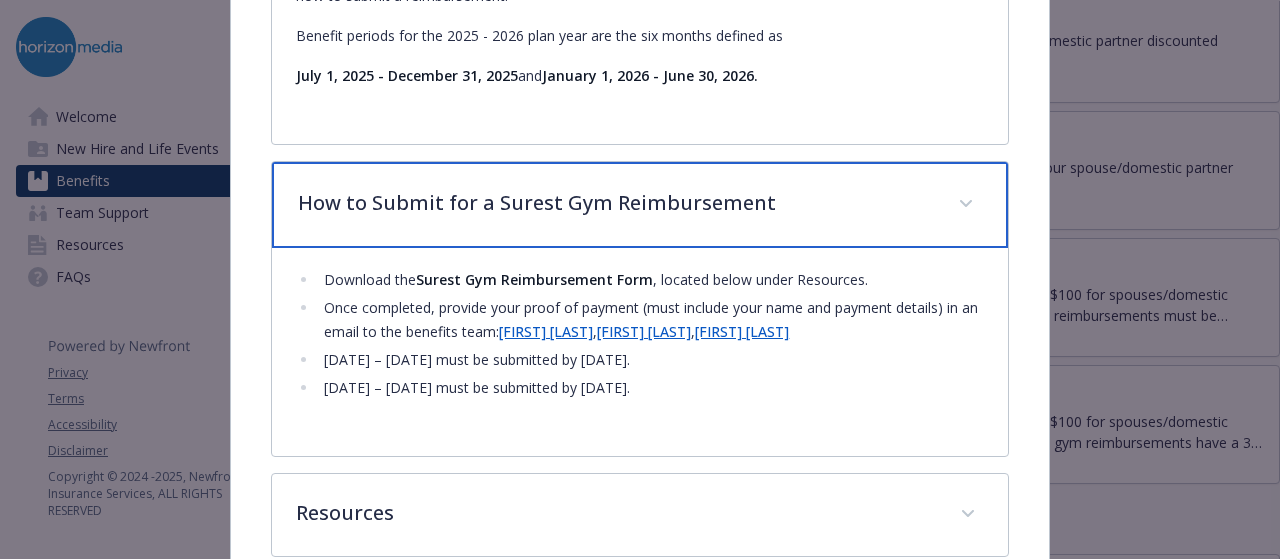 scroll, scrollTop: 900, scrollLeft: 0, axis: vertical 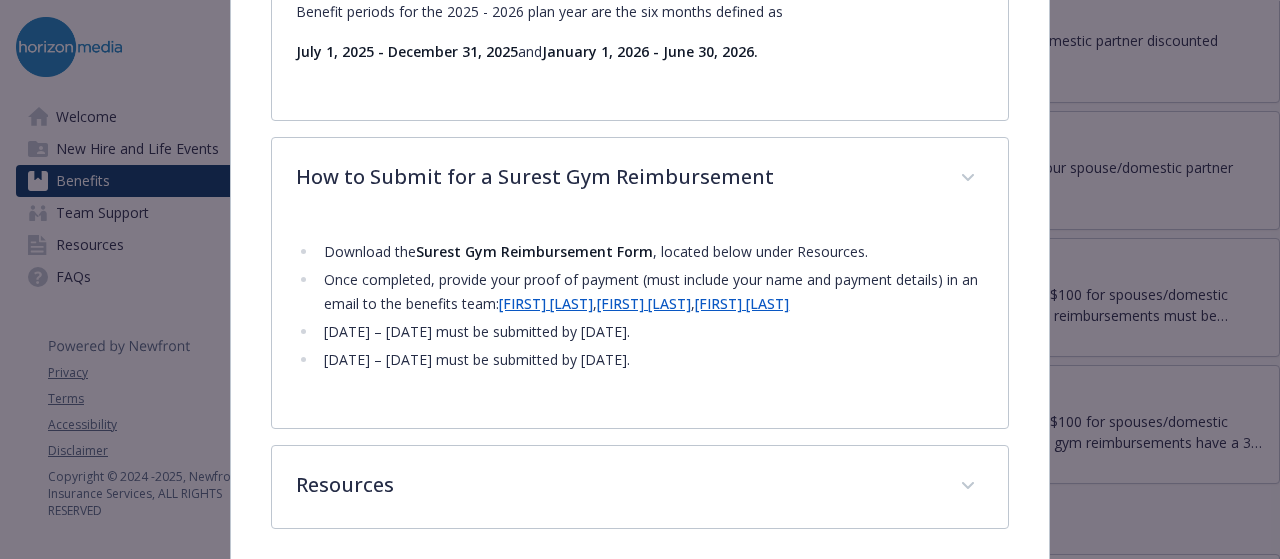 click on "Surest Gym Reimbursements Website www.surest.com Phone ([PHONE]) Group number N/A Description You are eligible to receive a $200 reimbursement per 6-month period ($100 for spouses/domestic partners) for membership in a full-service health club.  Please note that reimbursements must be submitted by the last day of the 6-month period for which you are claiming.  See below for information on how to submit a reimbursement.
Benefit periods for the [YEAR] - [YEAR] plan year are the six months defined as
[DATE] - [DATE]  and  [DATE] - [DATE]. How to Submit for a Surest Gym Reimbursement
Download the  Surest Gym Reimbursement Form , located below under Resources.
Once completed, provide your proof of payment (must include your name and payment details) in an email to the benefits team:   [FIRST] [LAST] ,  [FIRST] [LAST] ,  [FIRST] [LAST]
[DATE] – [DATE] must be submitted by [DATE].
Resources Surest Fitness Gym Reimbursement Form.pdf" at bounding box center (639, -100) 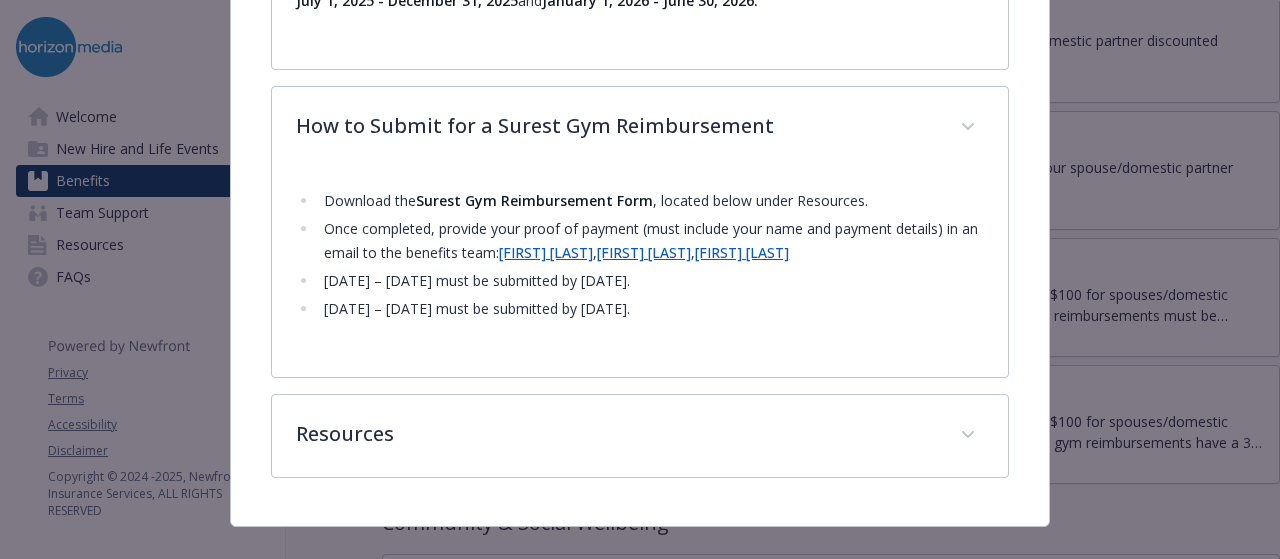 scroll, scrollTop: 975, scrollLeft: 0, axis: vertical 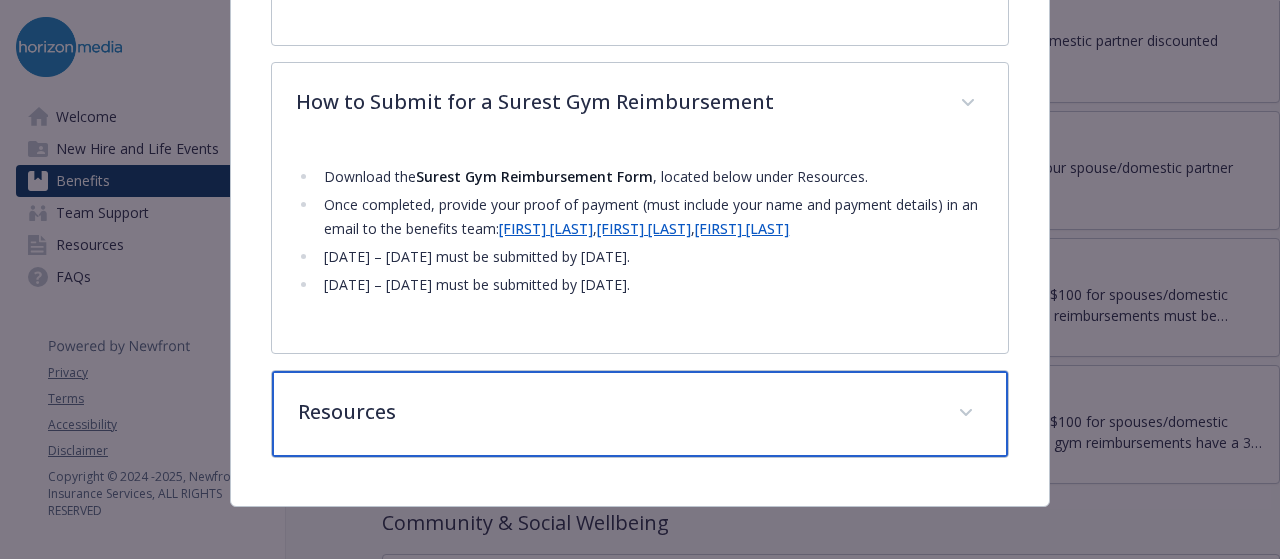 click at bounding box center (966, 413) 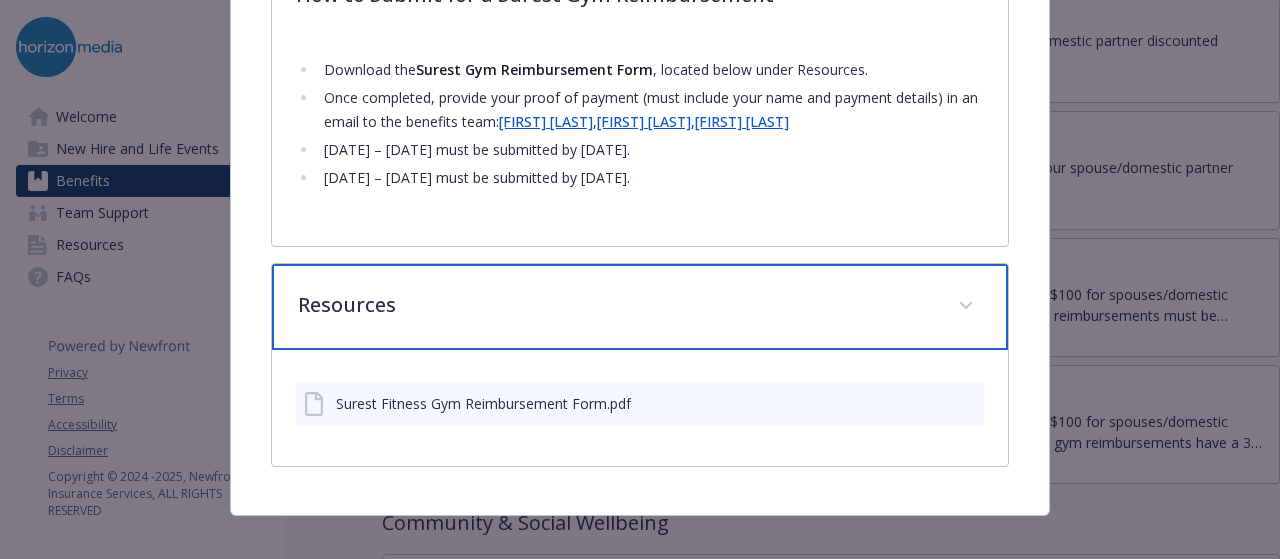 scroll, scrollTop: 1095, scrollLeft: 0, axis: vertical 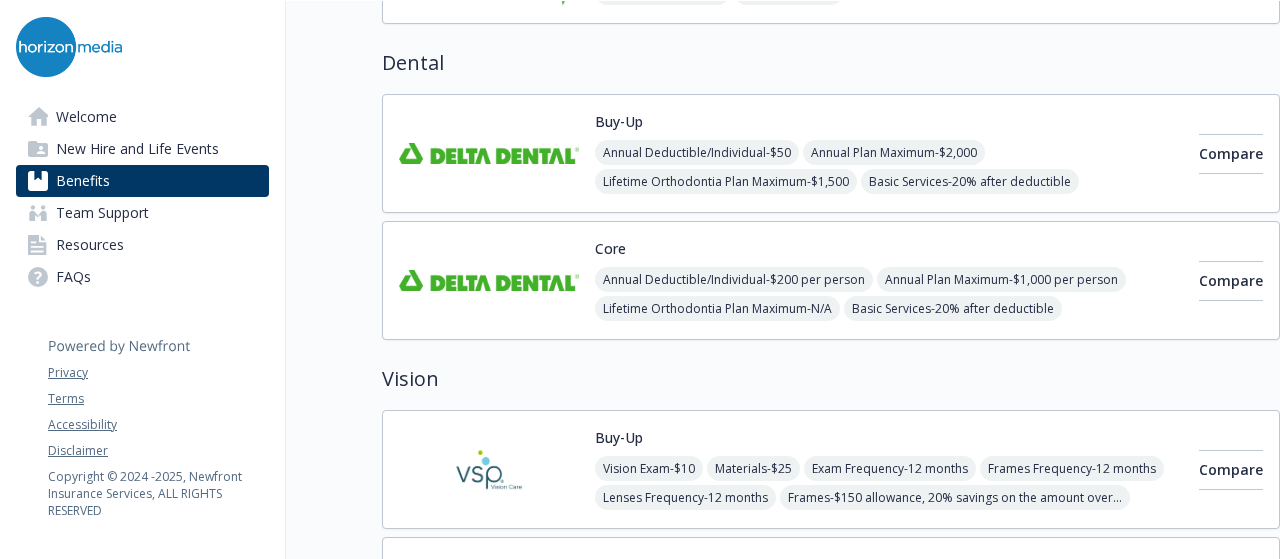 click on "Buy-Up Annual Deductible/Individual  -  $50 Annual Plan Maximum  -  $2,000 Lifetime Orthodontia Plan Maximum  -  $1,500 Basic Services  -  20% after deductible Major Services  -  50% after deductible Orthodontia Services  -  50%" at bounding box center (889, 153) 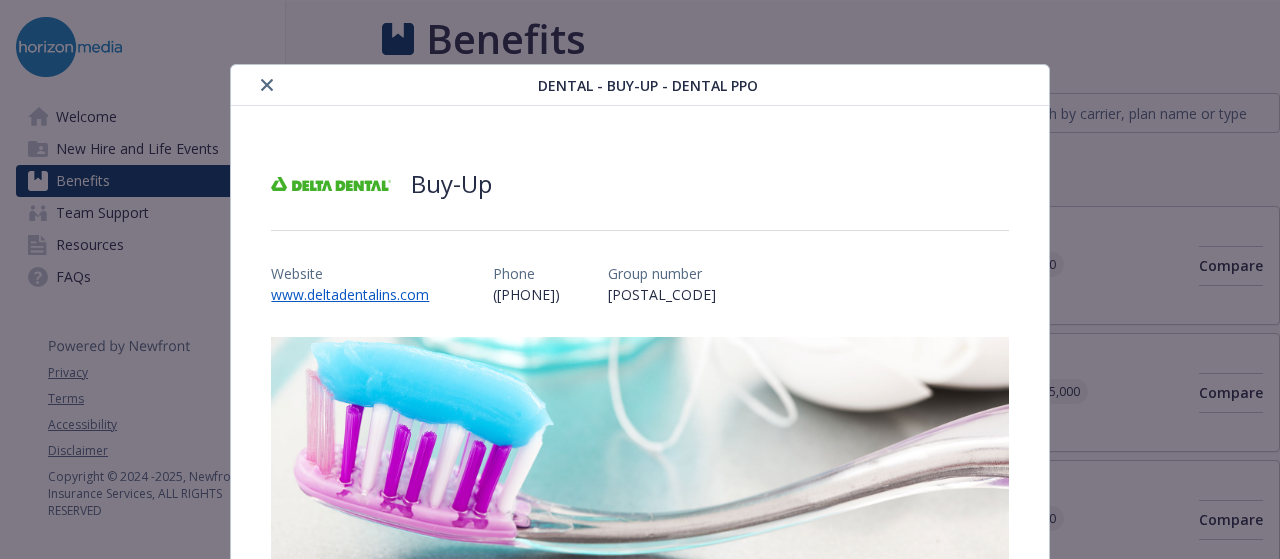 scroll, scrollTop: 60, scrollLeft: 0, axis: vertical 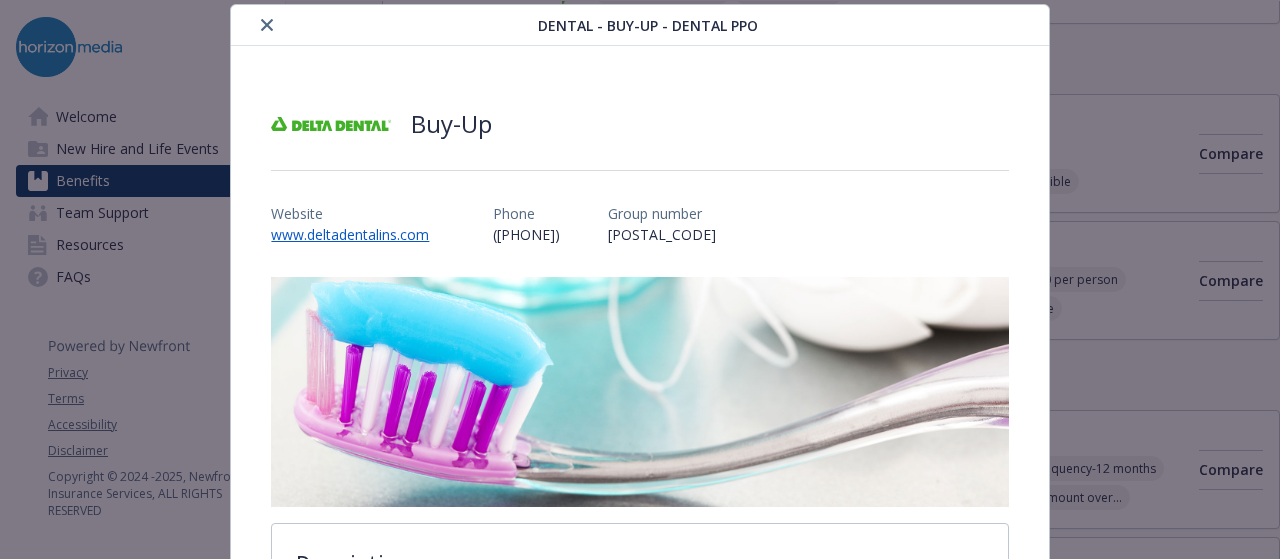 click on "Buy-Up Website www.deltadentalins.com Phone ([PHONE]) Group number [GROUP_NUMBER] Description The Dental Buy Up PPO plan offers in- and out-of-network benefits, providing you the option to choose any provider. However, you will pay less out of your pocket when you choose a Delta Dental provider.
Regular dental visits tell your dentist a lot about your overall health, including whether or not you may be developing a disease like diabetes, heart disease, kidney disease, and some forms of cancer.
Note: Deductible and Maximums reset on a calendar year basis ([DATE]) How To Find a Provider
Visit  www.deltadental.com
Click “Find a Provider”
Search for a provider by Location
Search for providers in the  Delta Dental Premier  Network
Employee Semi-Monthly Contributions Employee Only $7.68 Employee and Spouse $14.82 Employee and Children $17.04 Employee and Family $27.32 Benefit Plan Details Benefit In Network Out of Network Annual Deductible/Individual $50 $50 Annual Deductible/Family $150 0%" at bounding box center (639, 600) 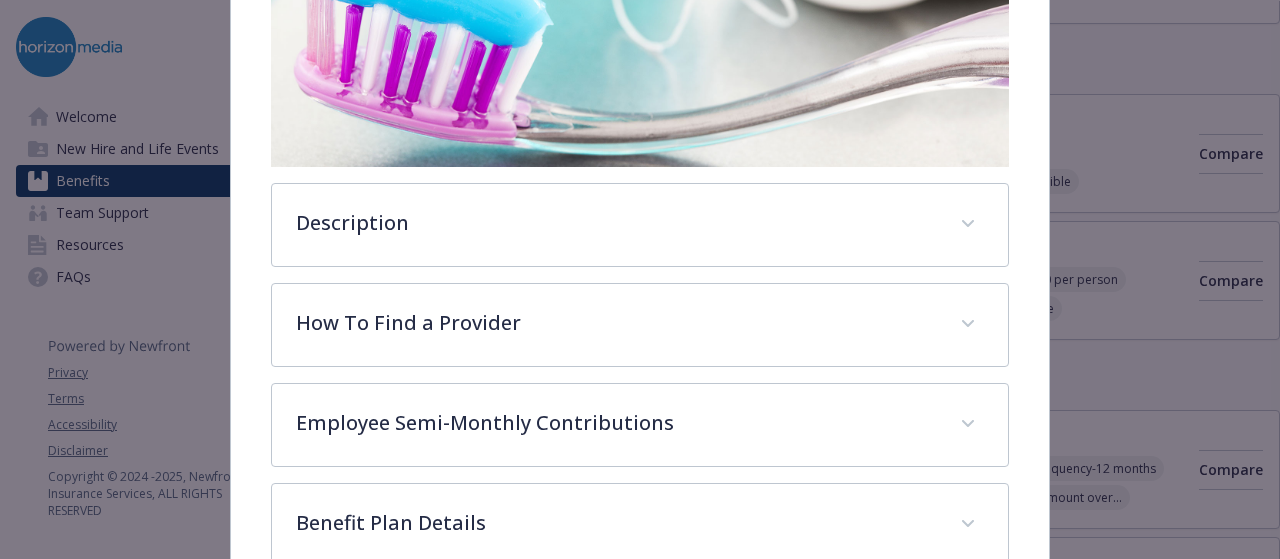 scroll, scrollTop: 460, scrollLeft: 0, axis: vertical 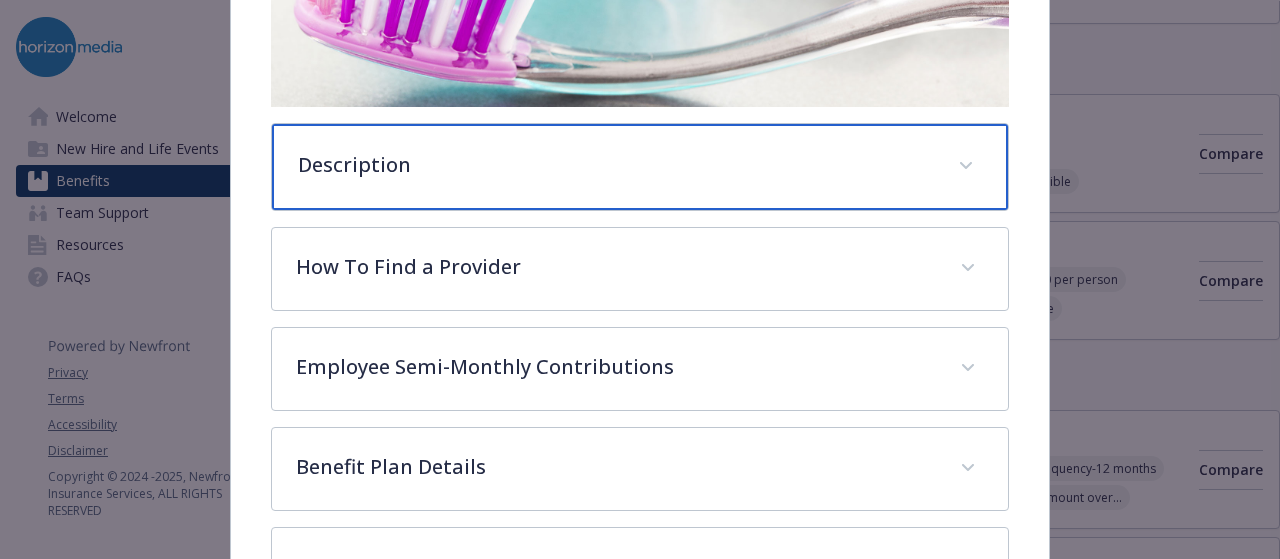 click on "Description" at bounding box center [615, 165] 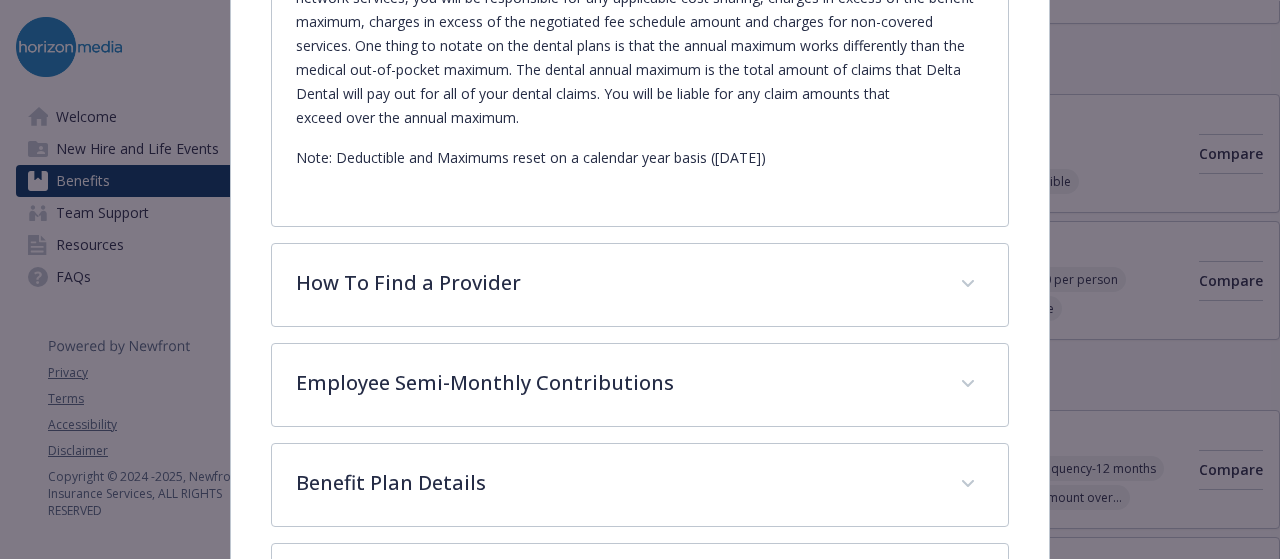 scroll, scrollTop: 993, scrollLeft: 0, axis: vertical 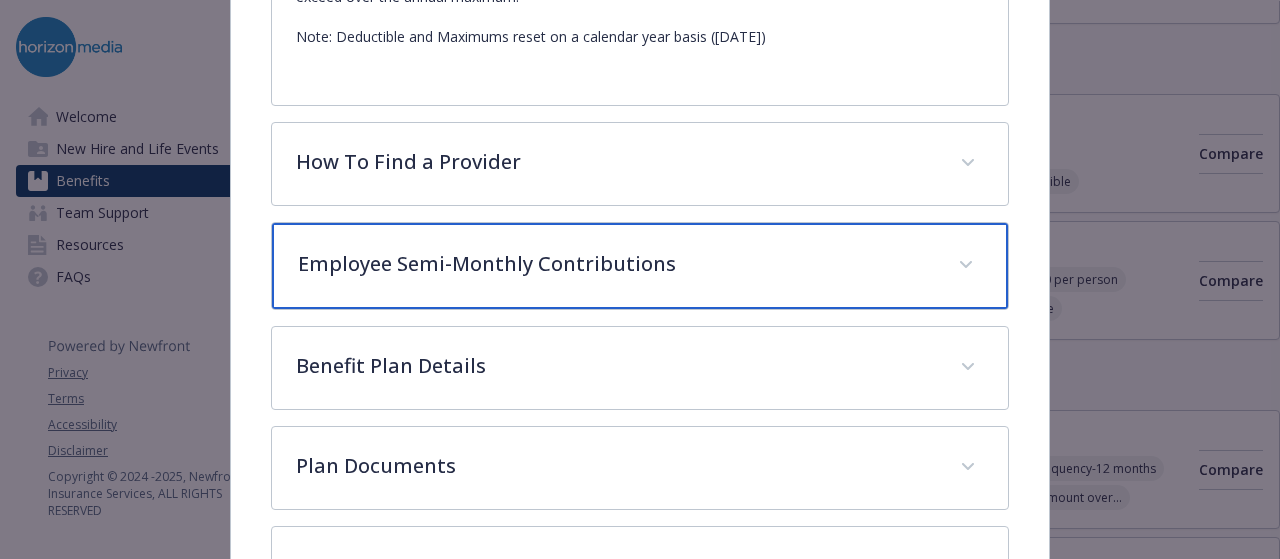 click on "Employee Semi-Monthly Contributions" at bounding box center (615, 264) 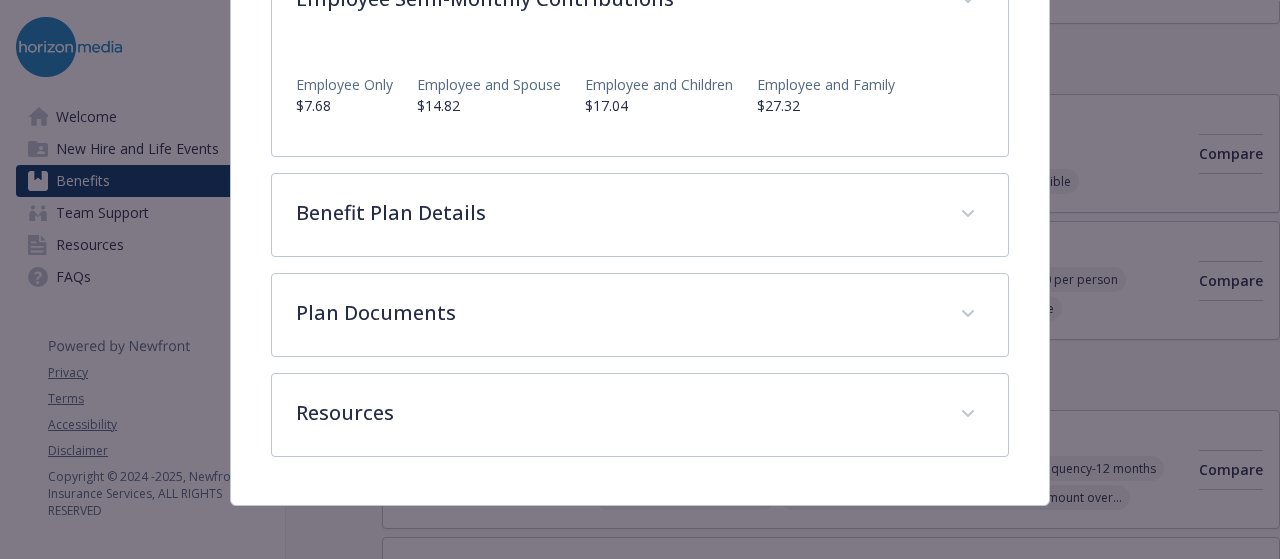 click on "Description The Dental Buy Up PPO plan offers in- and out-of-network benefits, providing you the option to choose any provider. However, you will pay less out of your pocket when you choose a Delta Dental provider.
Regular dental visits tell your dentist a lot about your overall health, including whether or not you may be developing a disease like diabetes, heart disease, kidney disease, and some forms of cancer.
Note: Deductible and Maximums reset on a calendar year basis ([DATE]) How To Find a Provider
Visit  www.deltadental.com
Click “Find a Provider”
Search for a provider by Location
Search for providers in the  Delta Dental Premier  Network
Employee Semi-Monthly Contributions Employee Only $7.68 Employee and Spouse $14.82 Employee and Children $17.04 Employee and Family $27.32 Benefit Plan Details Benefit In Network Out of Network Annual Deductible/Individual $50 $50 Annual Deductible/Family $150 $150 Annual Plan Maximum $2,000 $2,000 Lifetime Orthodontia Plan Maximum $1,500" at bounding box center [639, -231] 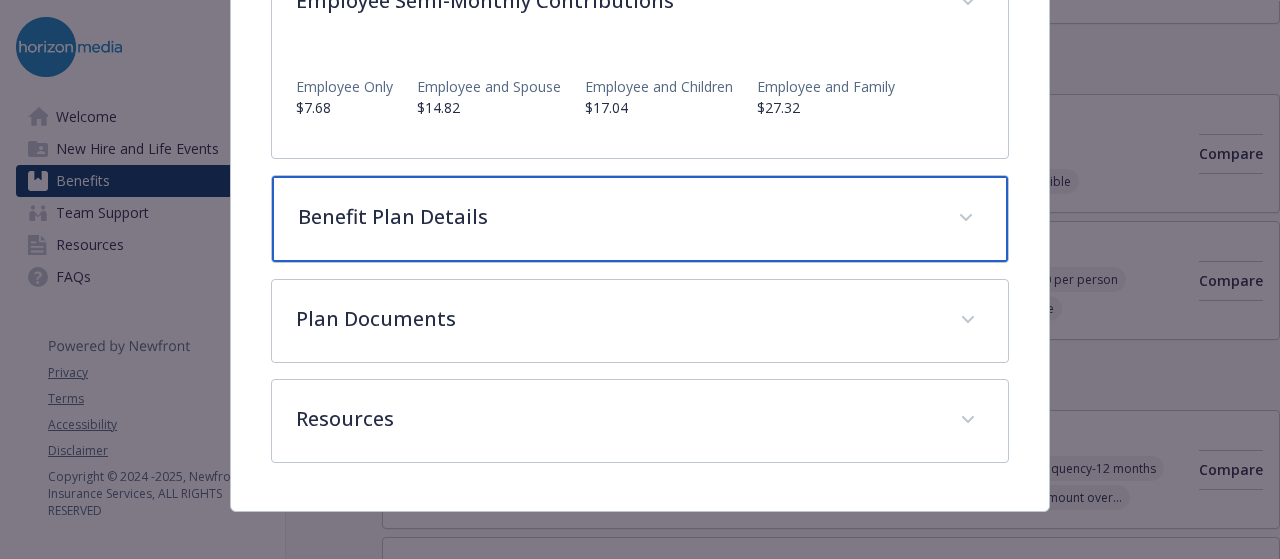 click on "Benefit Plan Details" at bounding box center (639, 219) 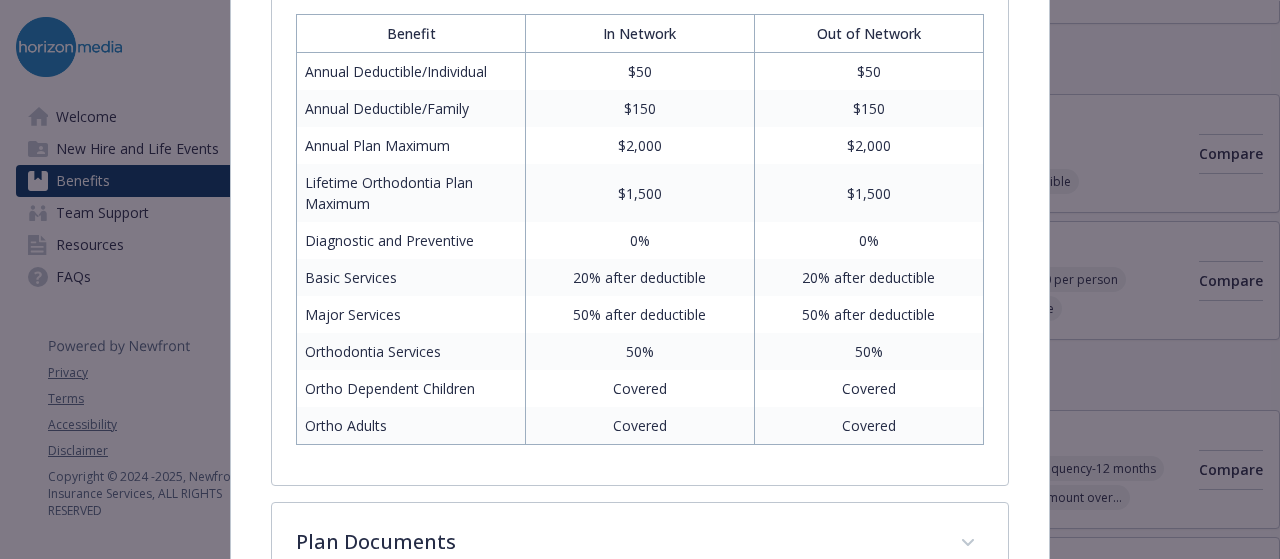 scroll, scrollTop: 1520, scrollLeft: 0, axis: vertical 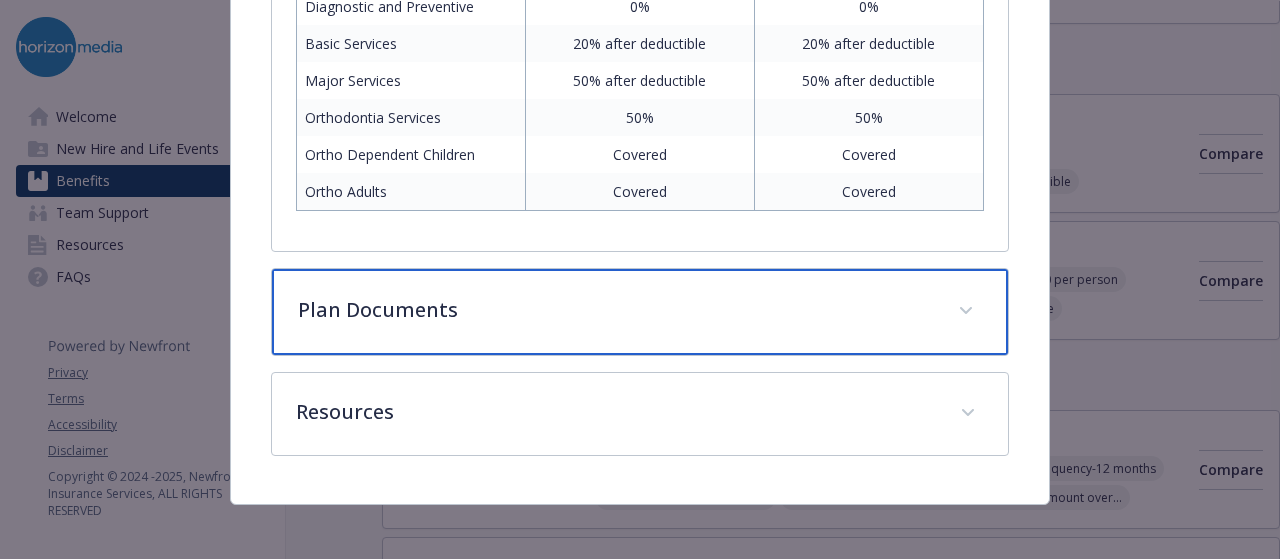click on "Plan Documents" at bounding box center (615, 310) 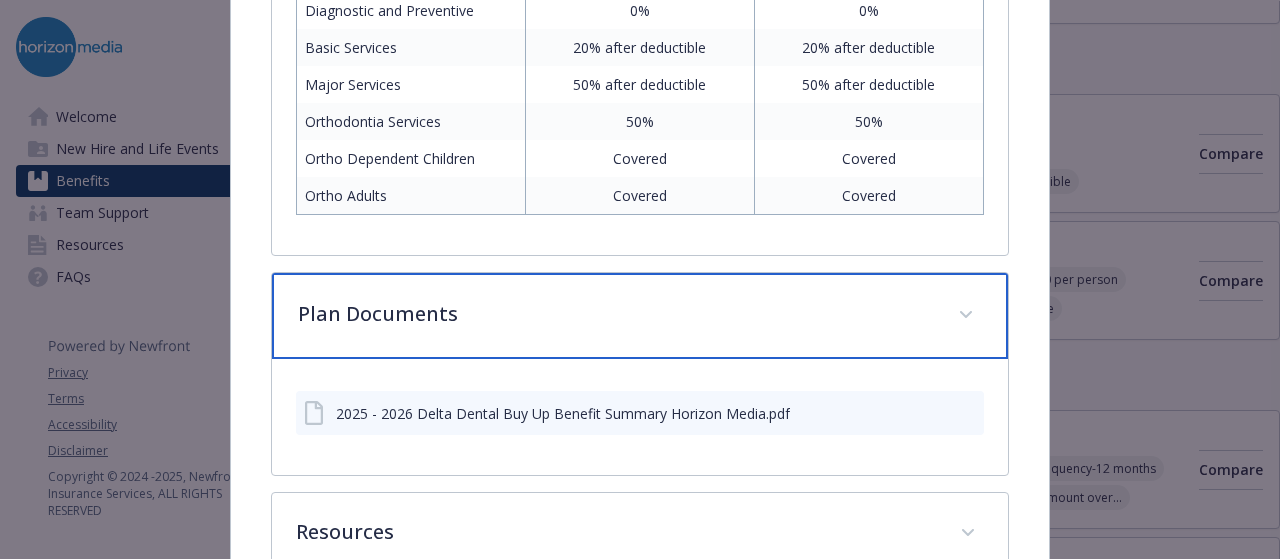 scroll, scrollTop: 1864, scrollLeft: 0, axis: vertical 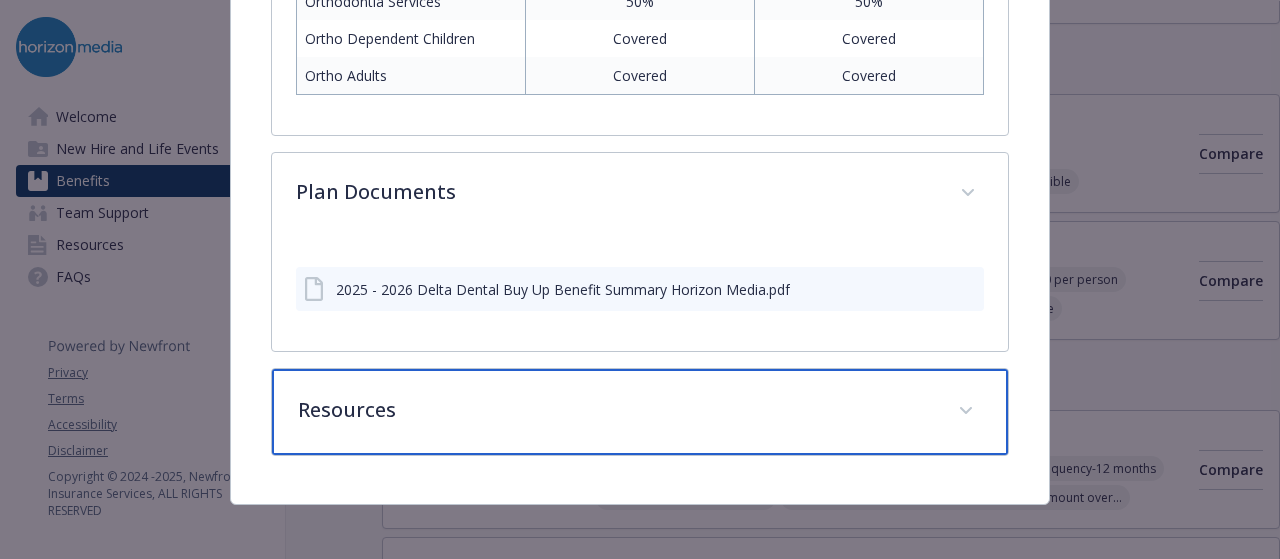 click on "Resources" at bounding box center (639, 412) 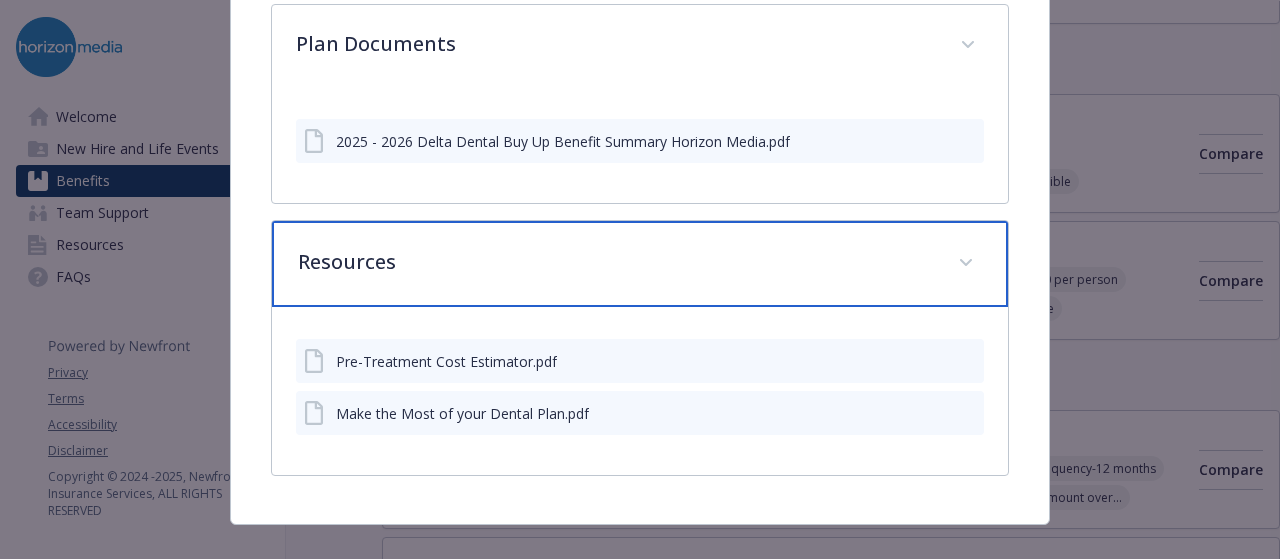 scroll, scrollTop: 2032, scrollLeft: 0, axis: vertical 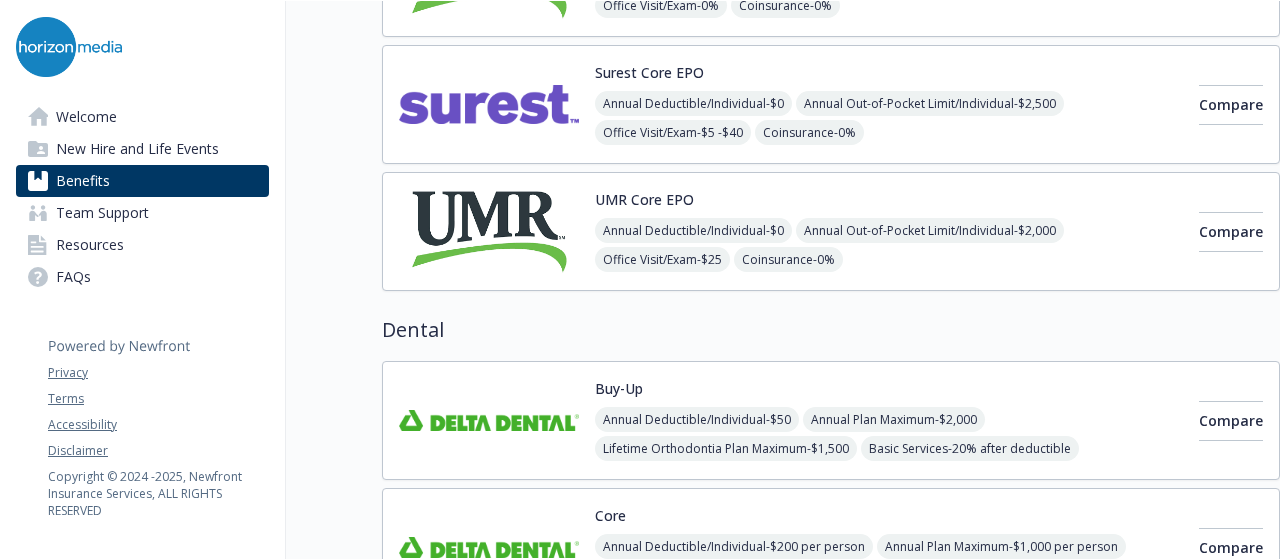 click on "Annual Deductible/Individual  -  $0 Annual Out-of-Pocket Limit/Individual  -  $2,500 Office Visit/Exam  -  $5 -$40 Coinsurance  -  0% Prescription Drug/Generic  -  $5 Retail 1-30DS; $15 Retail 31-90DS Prescription Drug/Brand Formulary  -  $20 Retail 1-30DS; $50  Retail 31-90DS Prescription Drug/Brand Non-Formulary  -  $40 Retail 1-30DS; $100 Retail 31-90DS Prescription Drug/Specialty  -  $100 Generic Copay; $130 Preferred Copay; $150 Non-Preferred Copay" at bounding box center [889, 176] 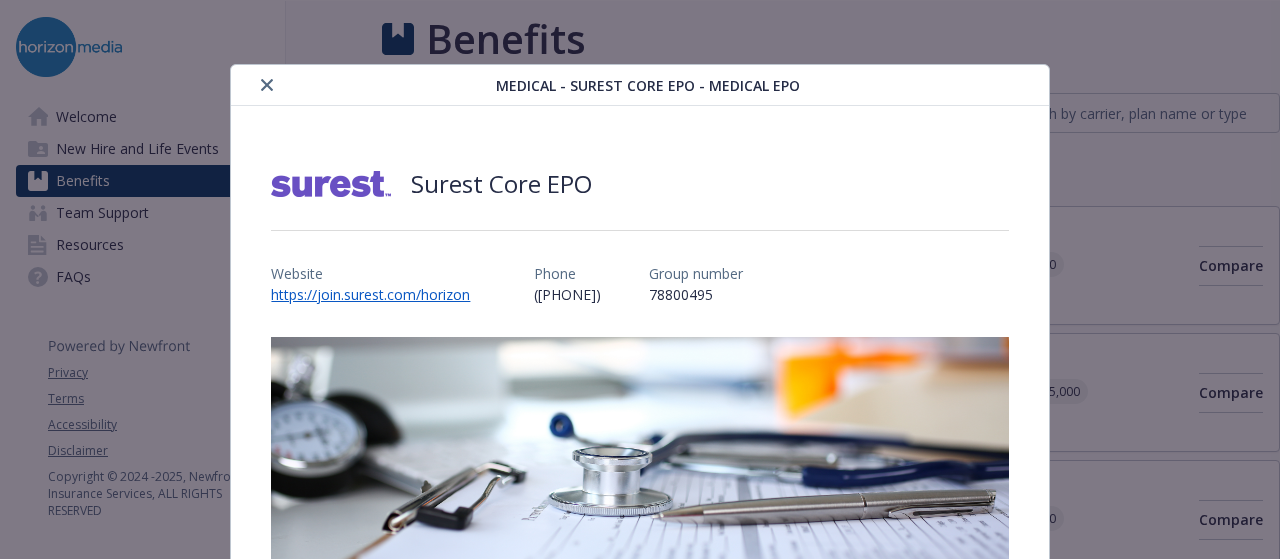 scroll, scrollTop: 431, scrollLeft: 0, axis: vertical 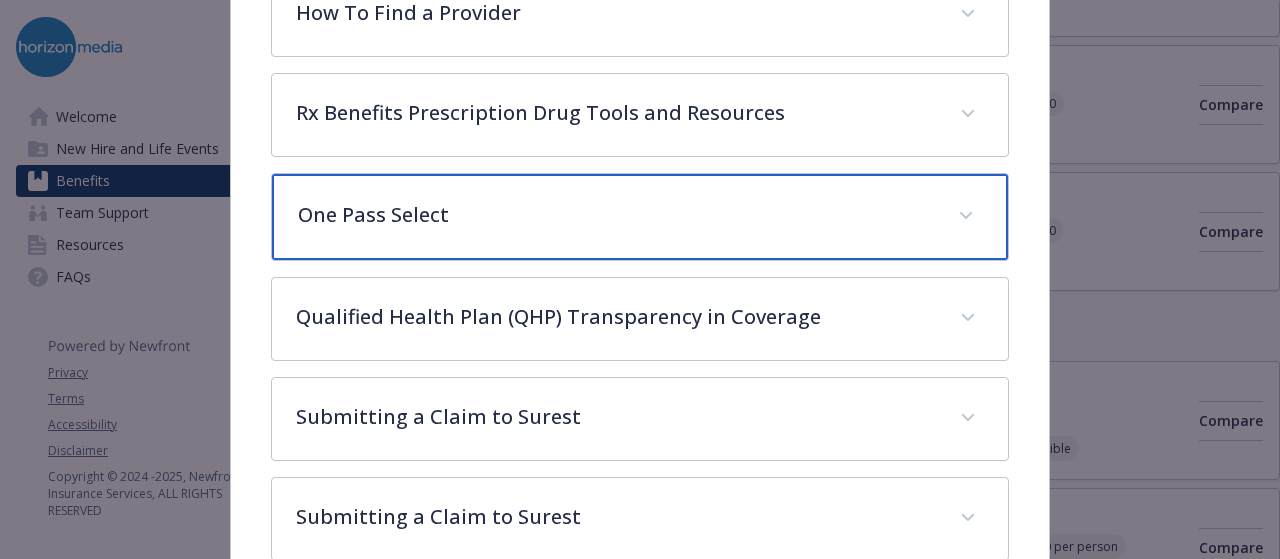 click on "One Pass Select" at bounding box center (615, 215) 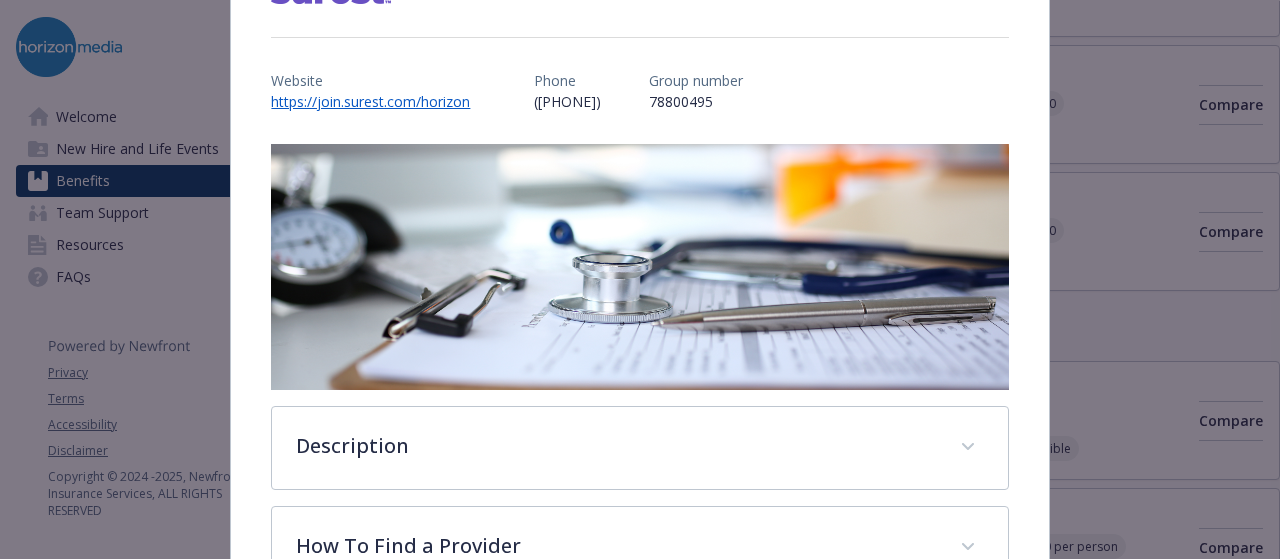 scroll, scrollTop: 460, scrollLeft: 0, axis: vertical 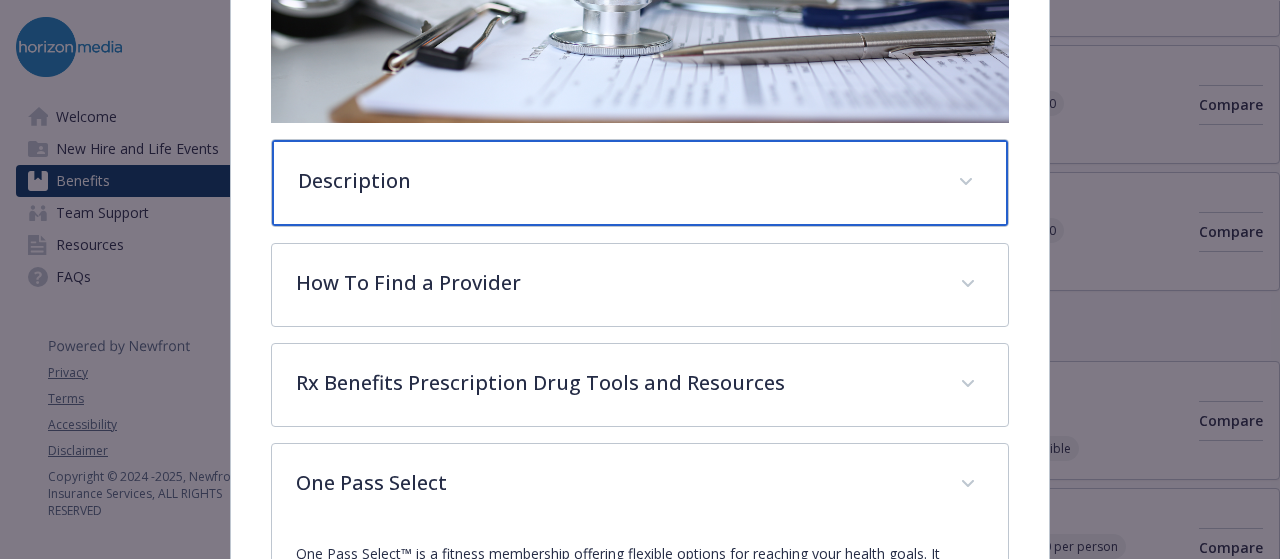 click on "Description" at bounding box center (639, 183) 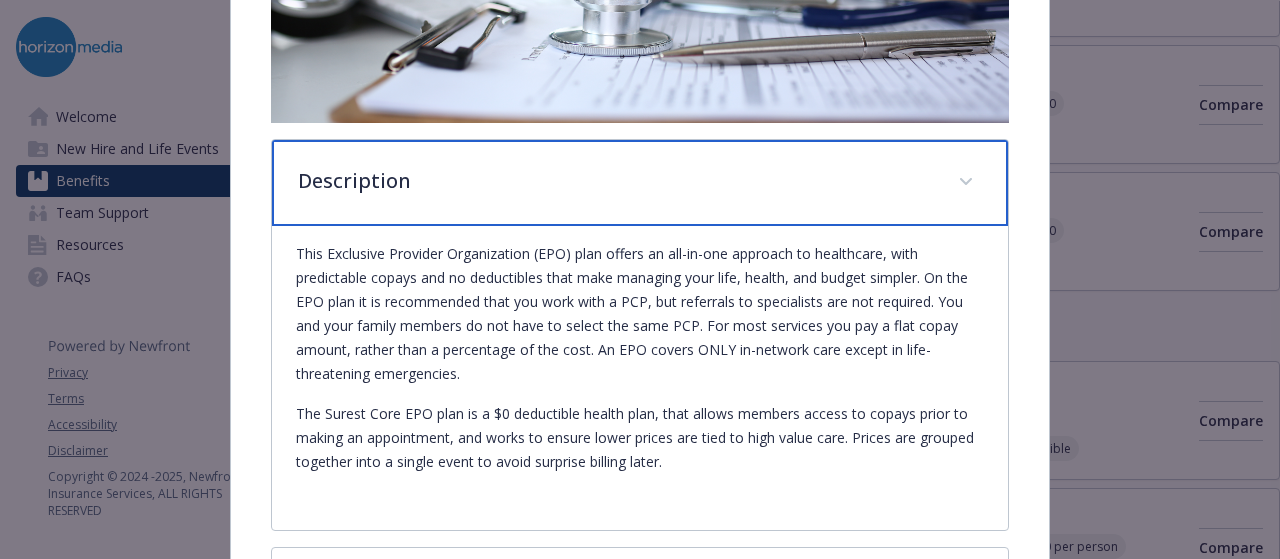 click on "Description" at bounding box center [615, 181] 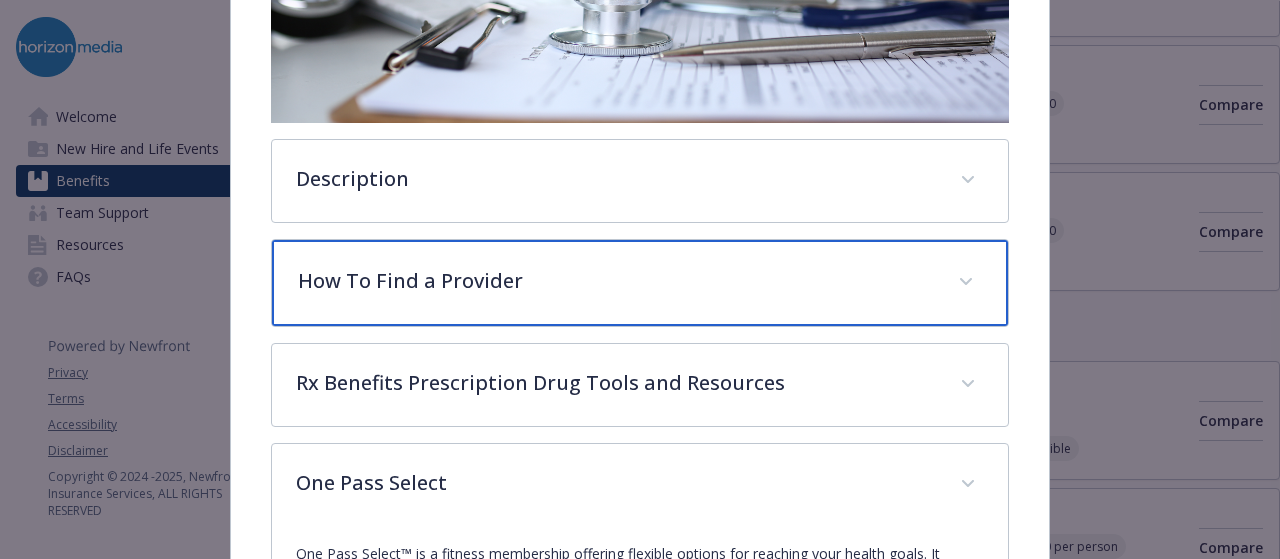 click on "How To Find a Provider" at bounding box center [615, 281] 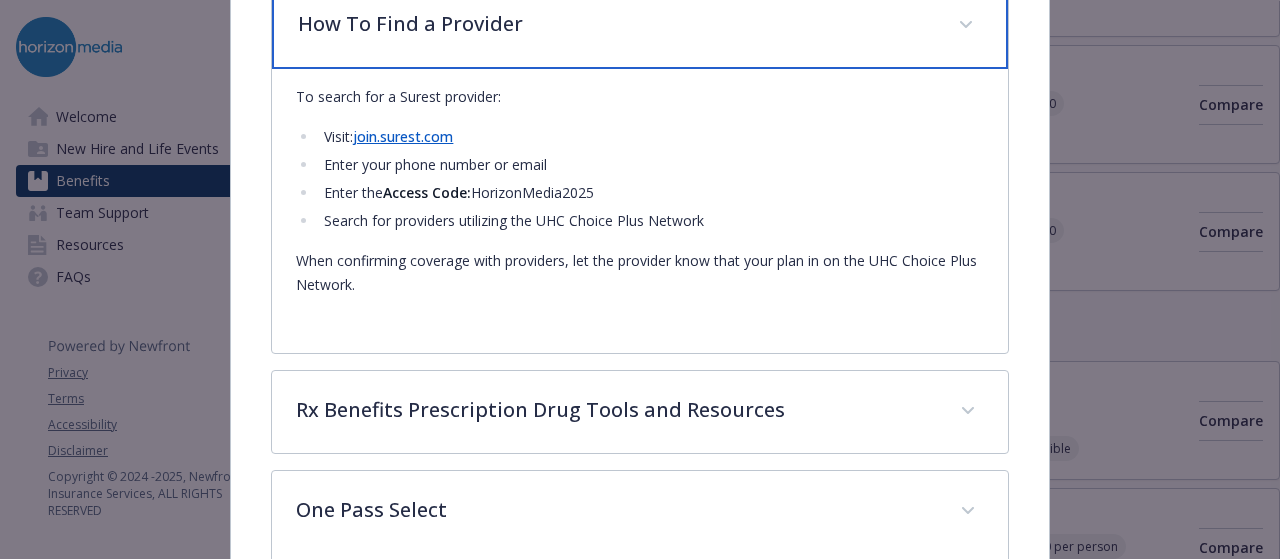 scroll, scrollTop: 726, scrollLeft: 0, axis: vertical 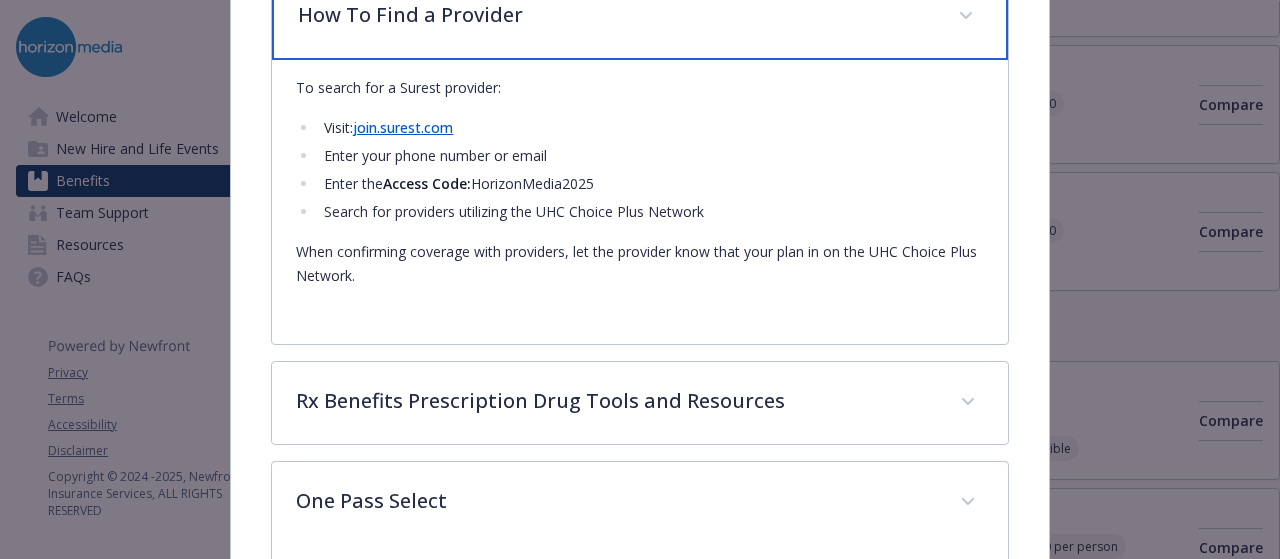 click on "How To Find a Provider" at bounding box center (639, 17) 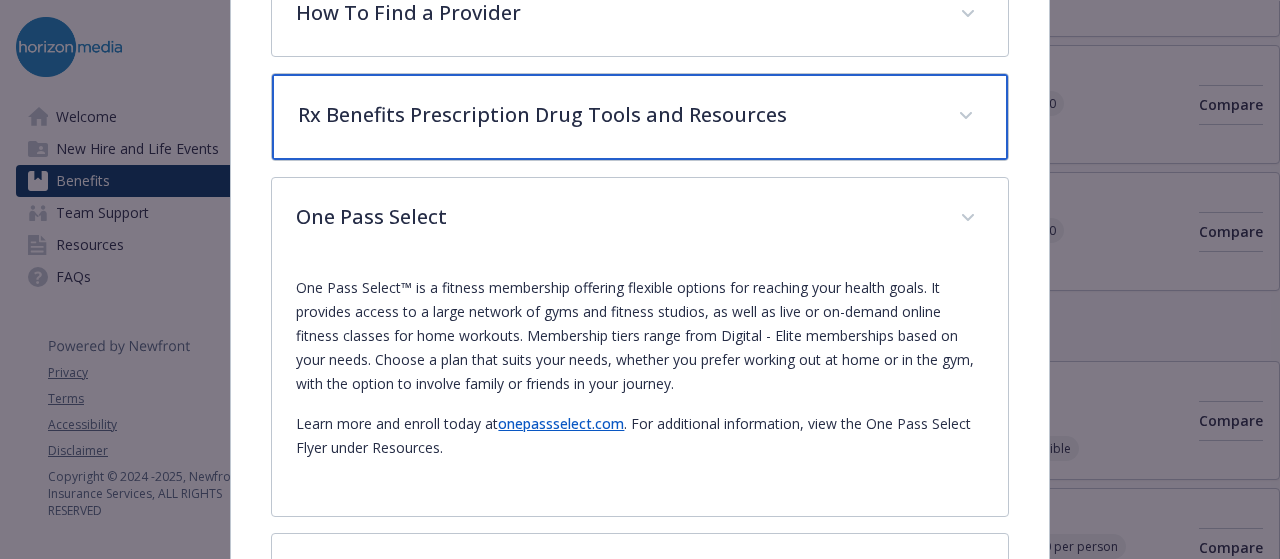 click on "Rx Benefits Prescription Drug Tools and Resources" at bounding box center [615, 115] 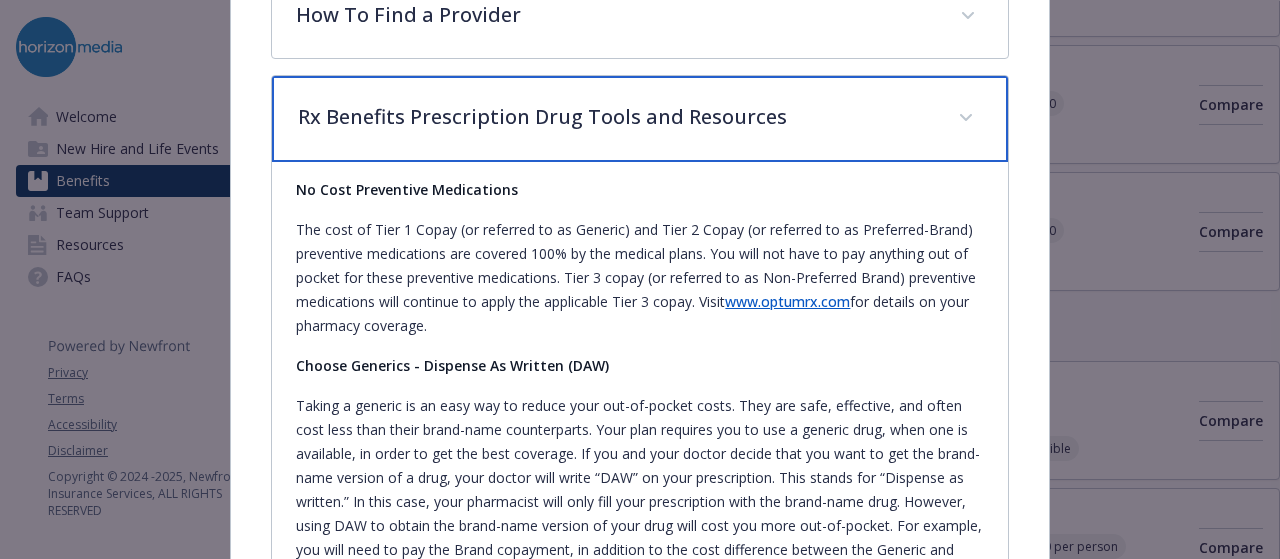 click on "Rx Benefits Prescription Drug Tools and Resources" at bounding box center (615, 117) 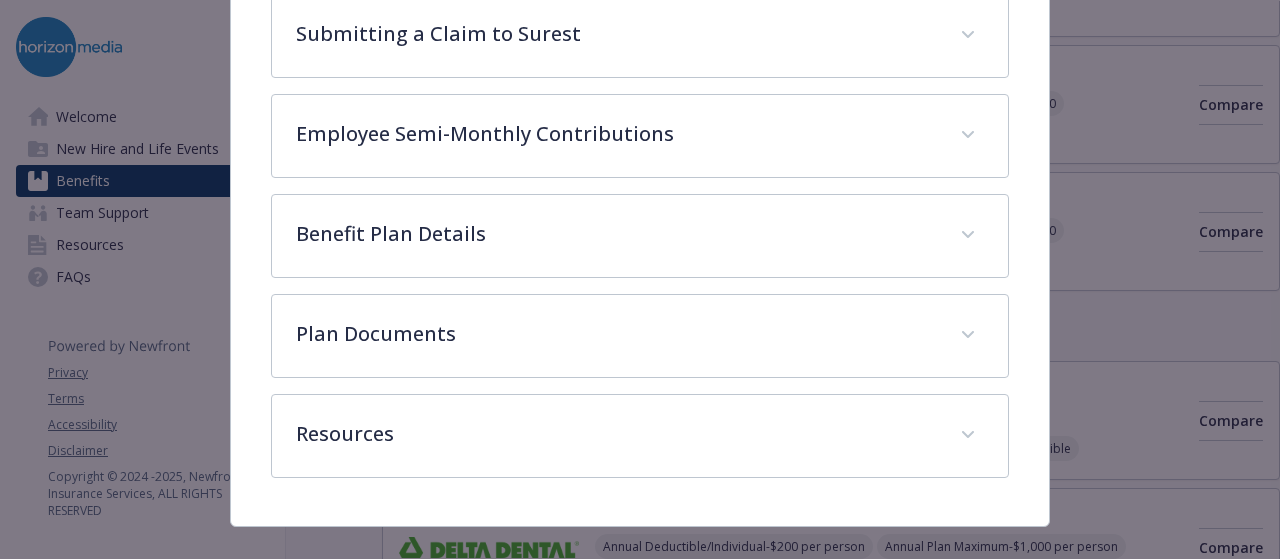 scroll, scrollTop: 1484, scrollLeft: 0, axis: vertical 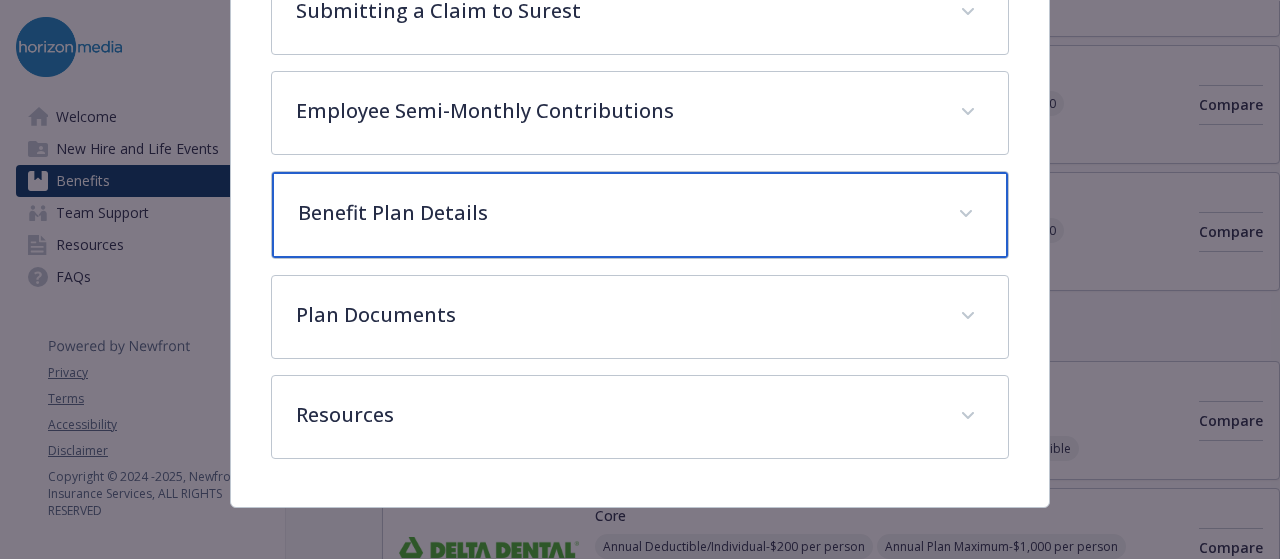 click on "Benefit Plan Details" at bounding box center (615, 213) 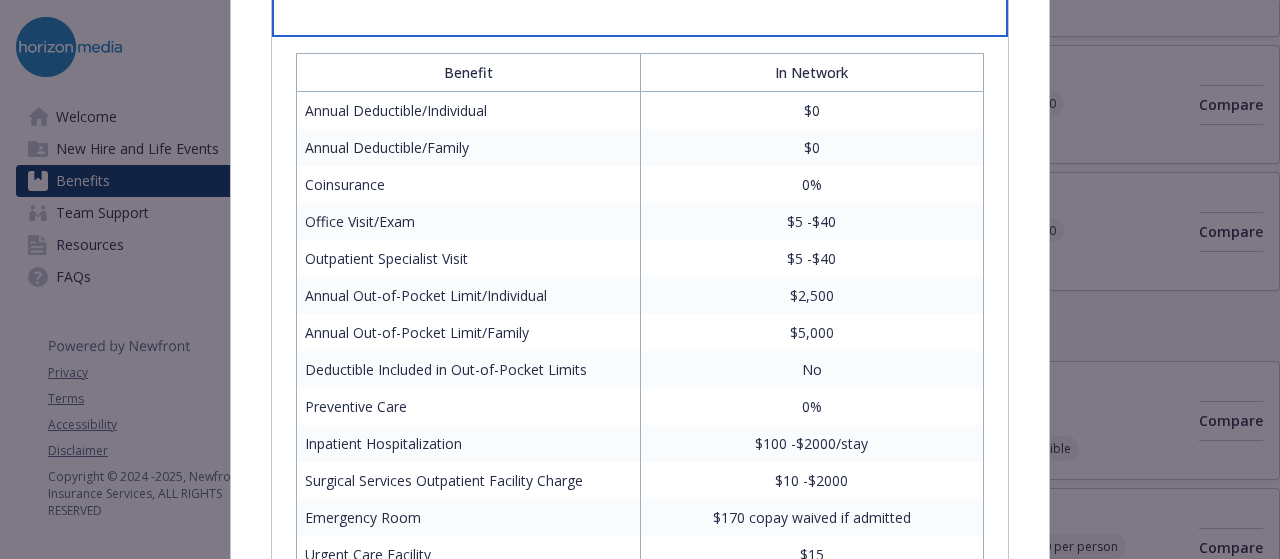 scroll, scrollTop: 1581, scrollLeft: 0, axis: vertical 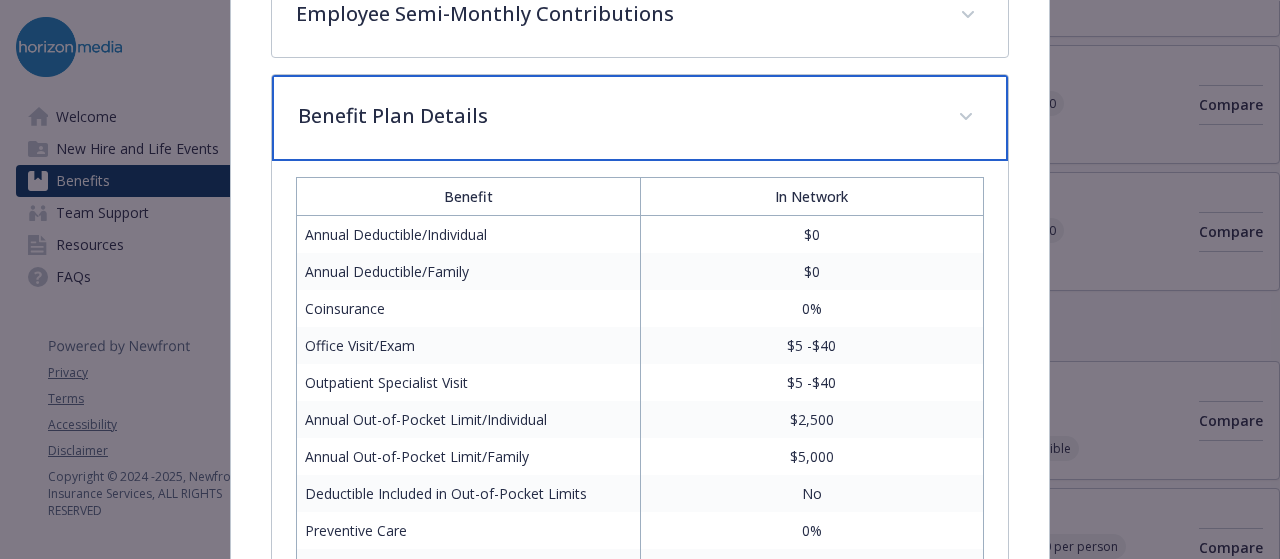 click on "Benefit Plan Details" at bounding box center (639, 118) 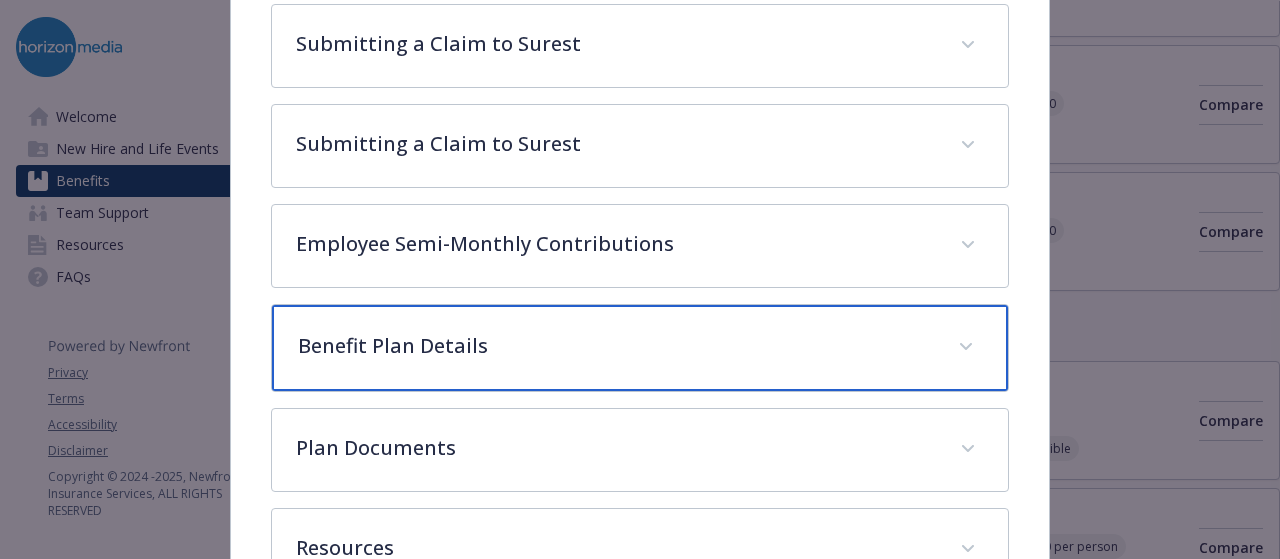 scroll, scrollTop: 1484, scrollLeft: 0, axis: vertical 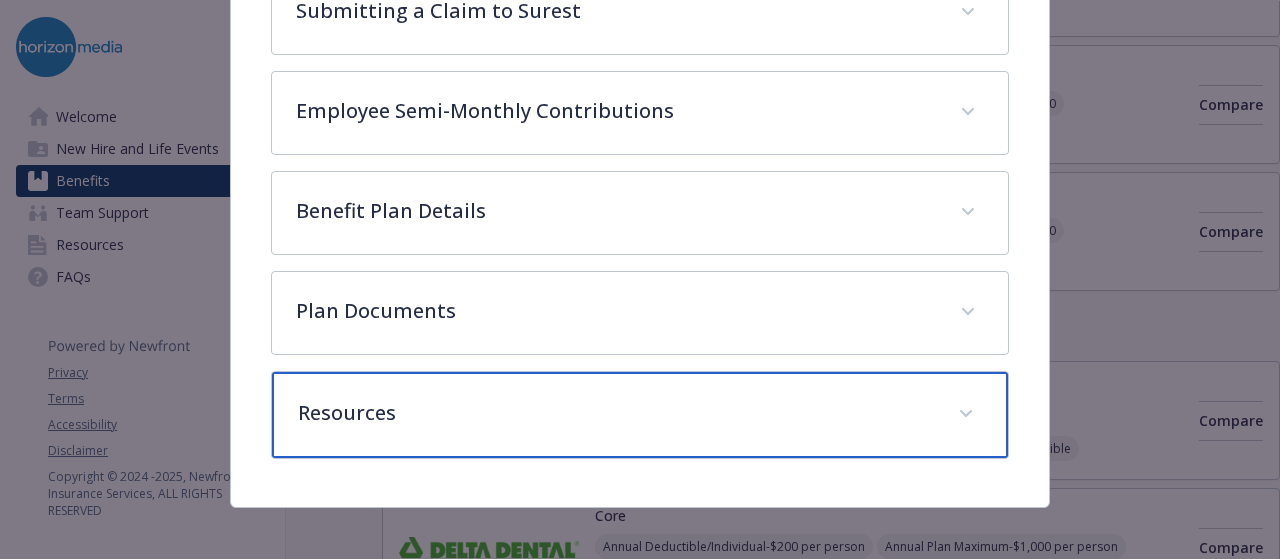 click on "Resources" at bounding box center [615, 413] 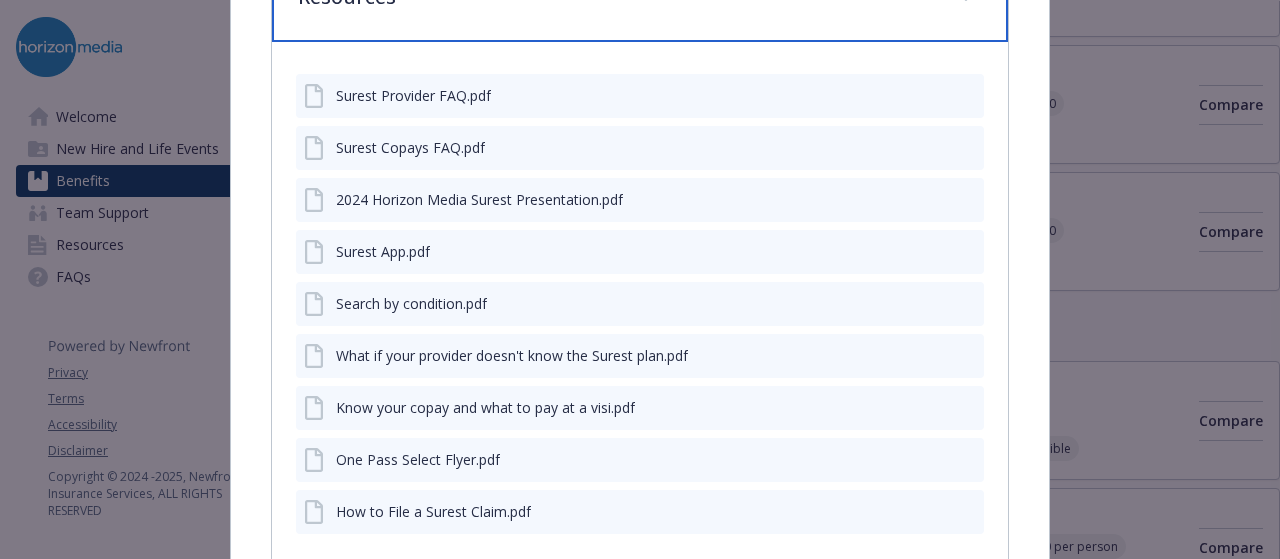 scroll, scrollTop: 1883, scrollLeft: 0, axis: vertical 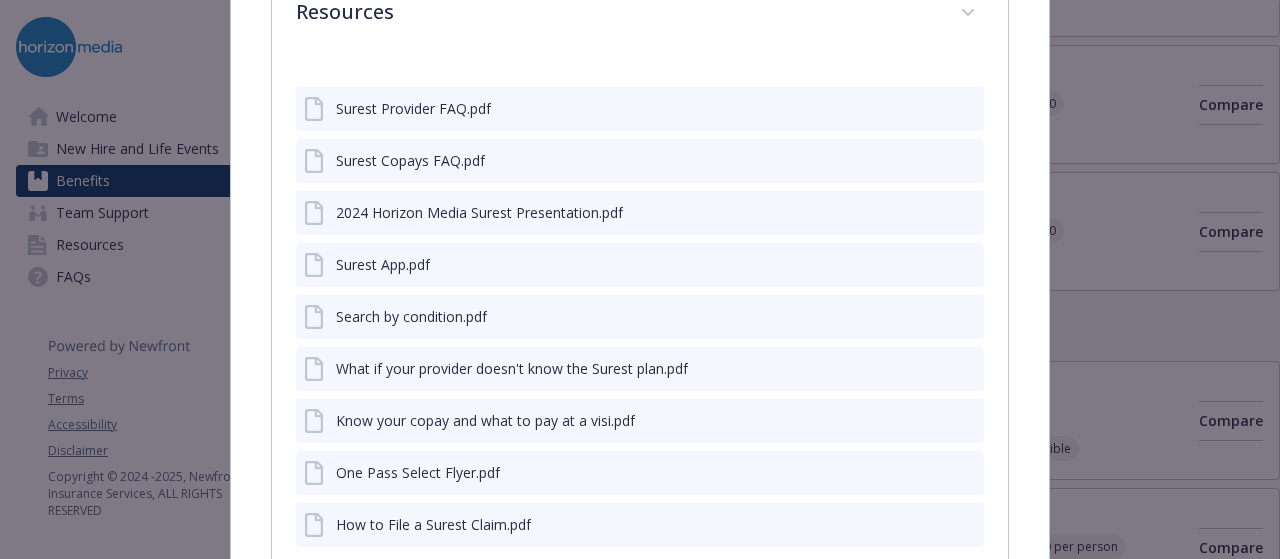 click 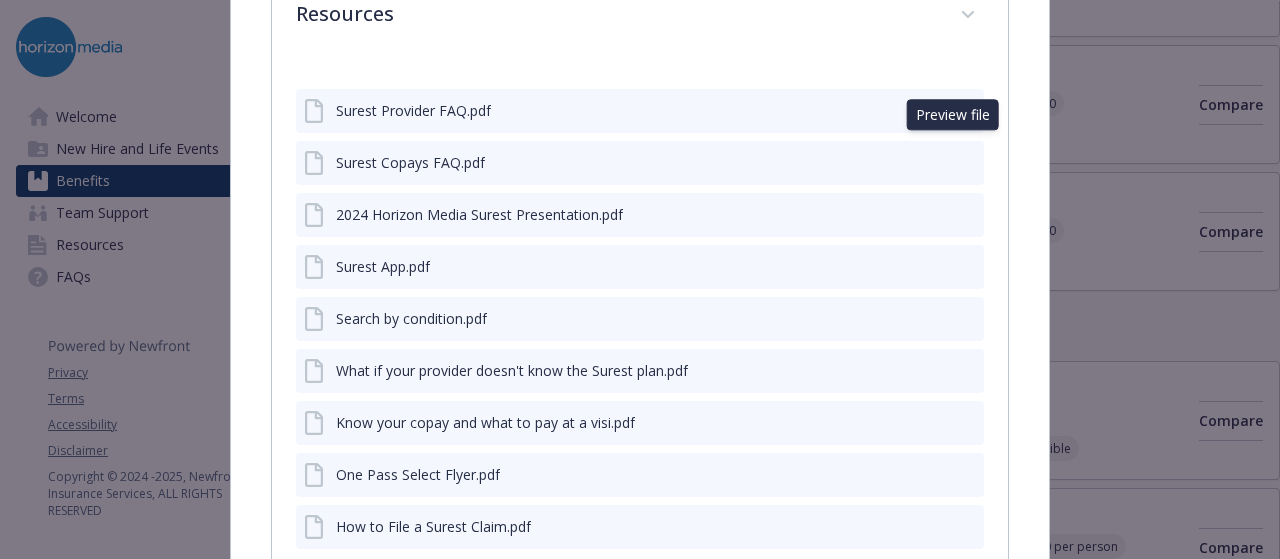 scroll, scrollTop: 2012, scrollLeft: 0, axis: vertical 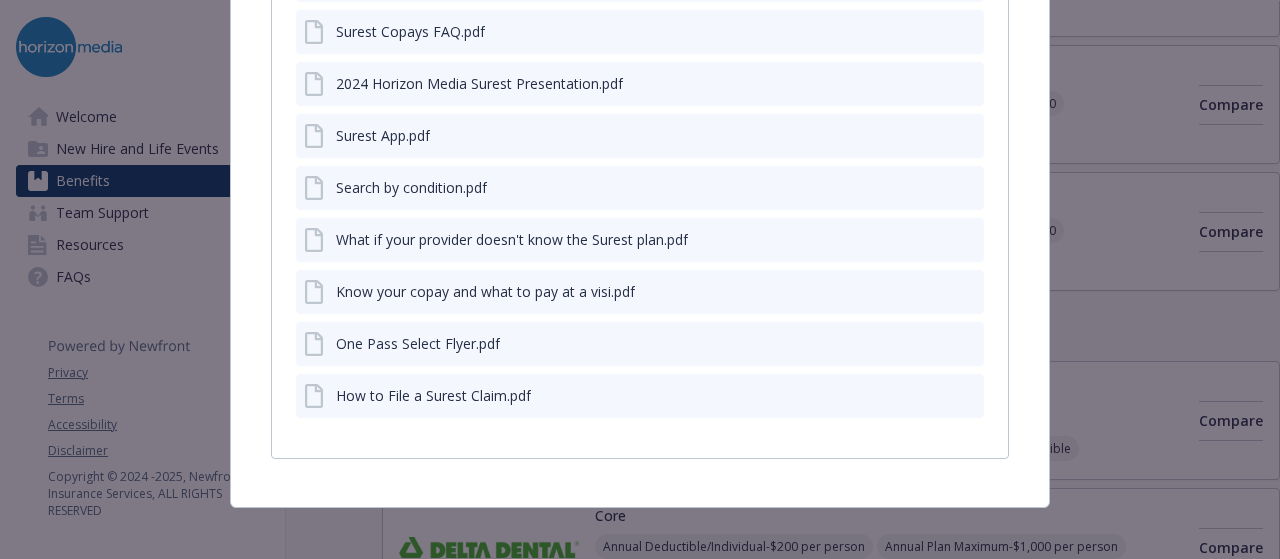 click 